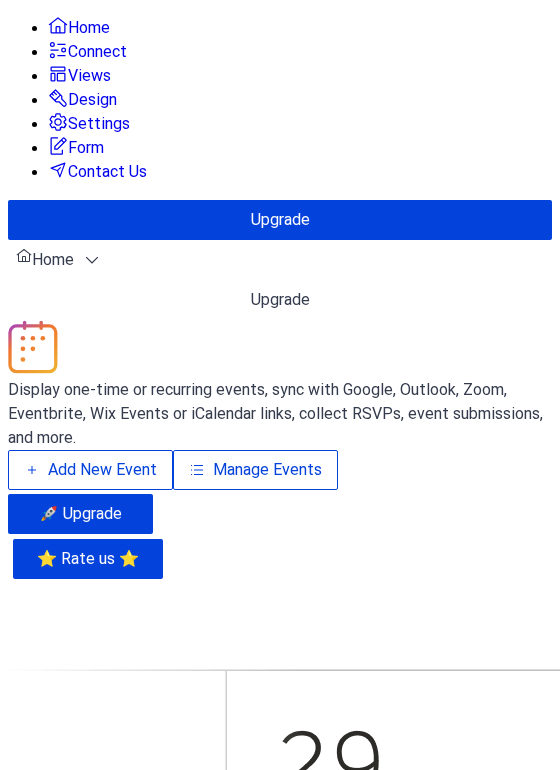 scroll, scrollTop: 0, scrollLeft: 0, axis: both 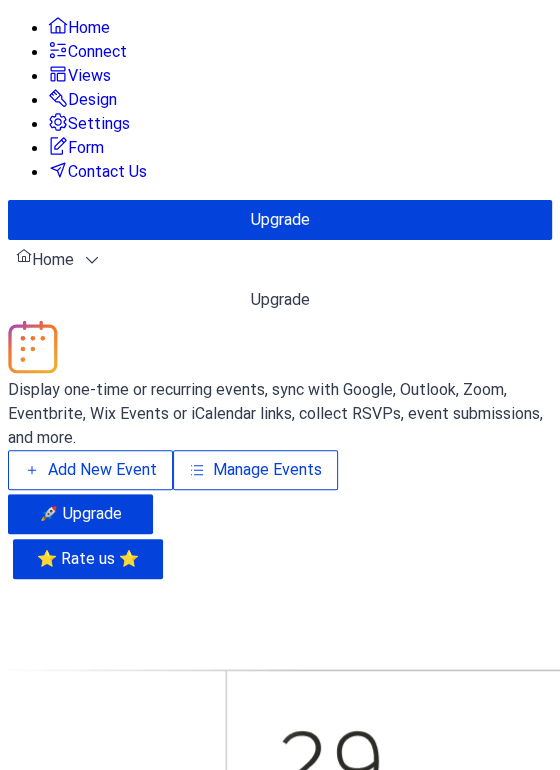 click on "Manage Events" at bounding box center (267, 470) 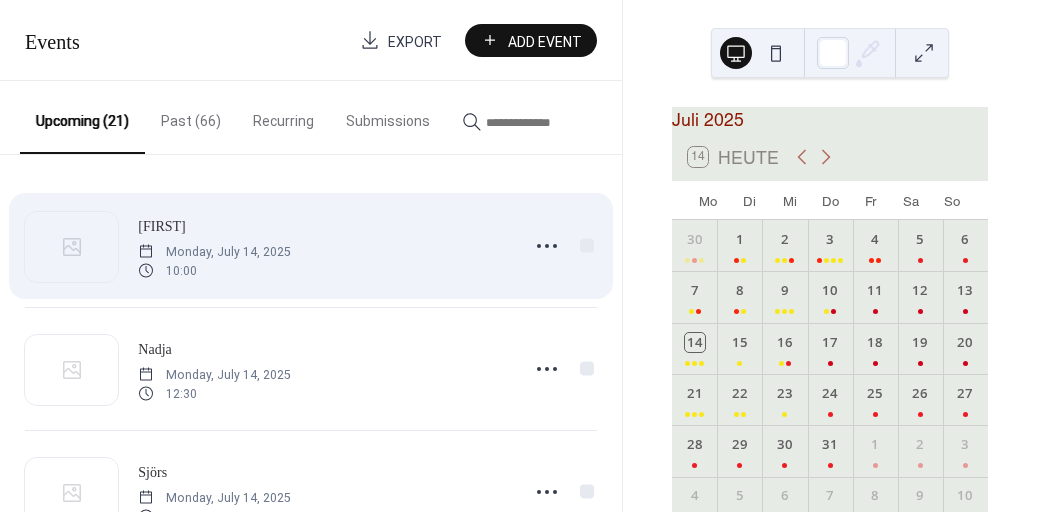 scroll, scrollTop: 0, scrollLeft: 0, axis: both 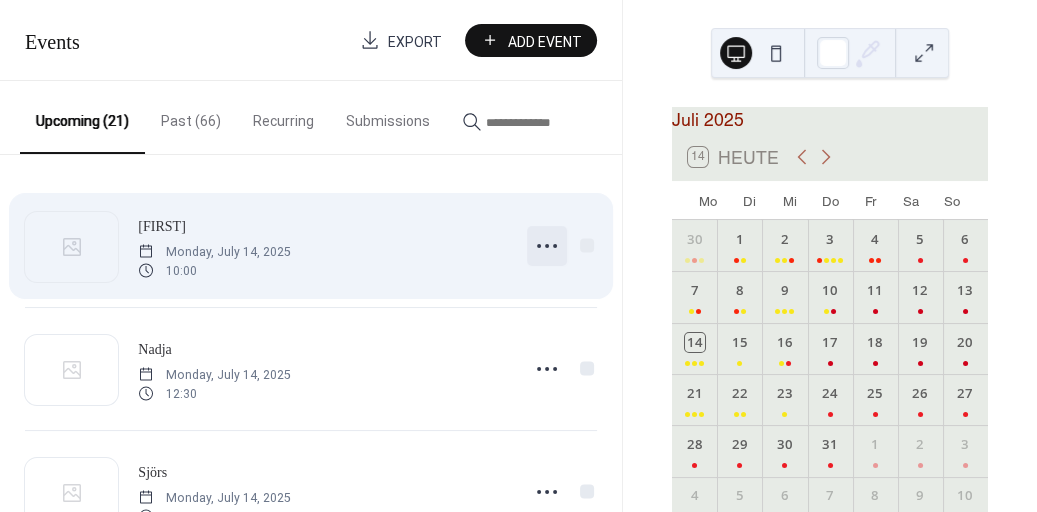 click 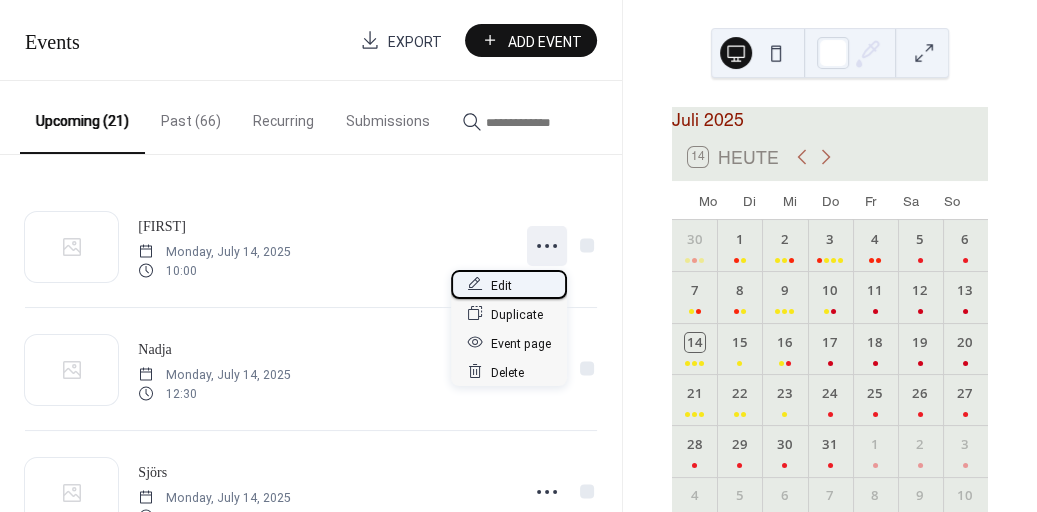 click on "Edit" at bounding box center (501, 285) 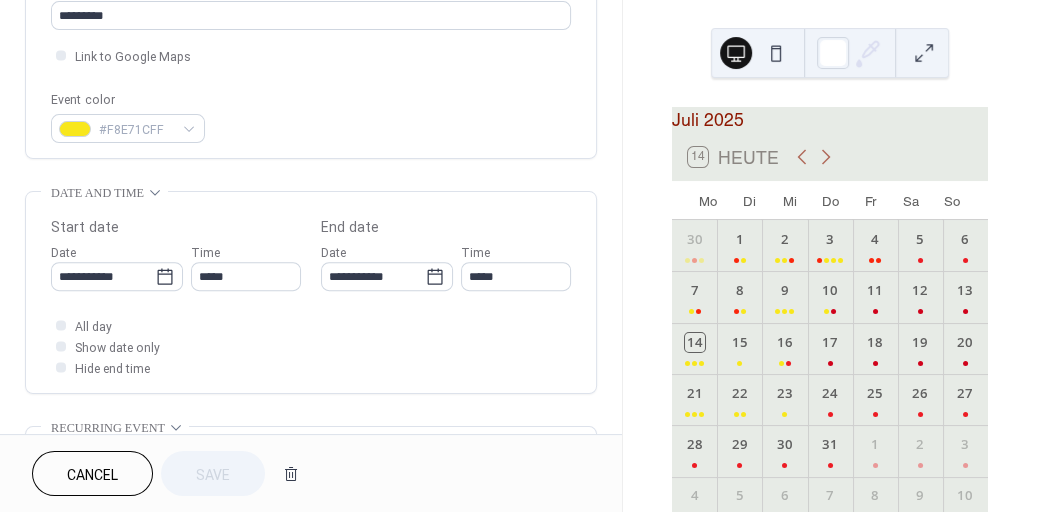 scroll, scrollTop: 518, scrollLeft: 0, axis: vertical 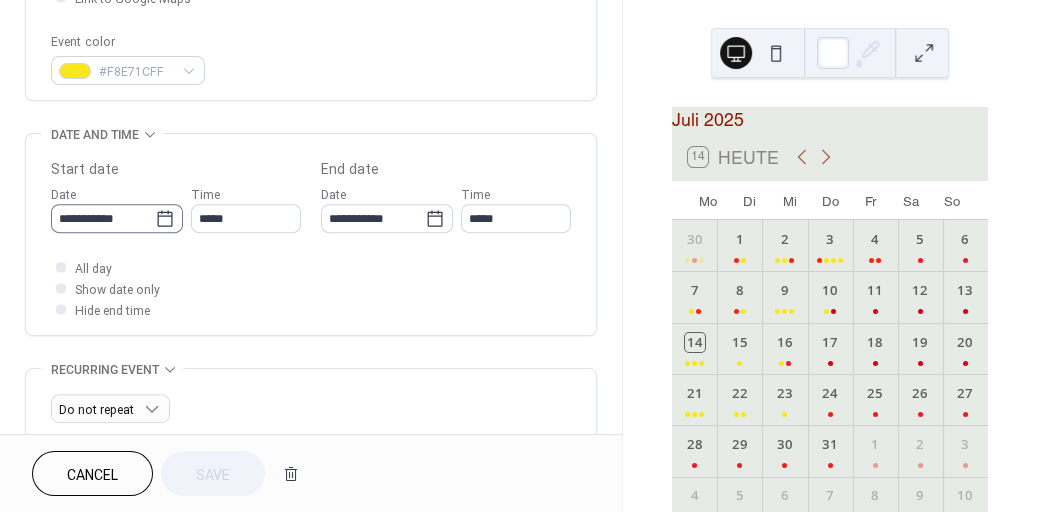 click 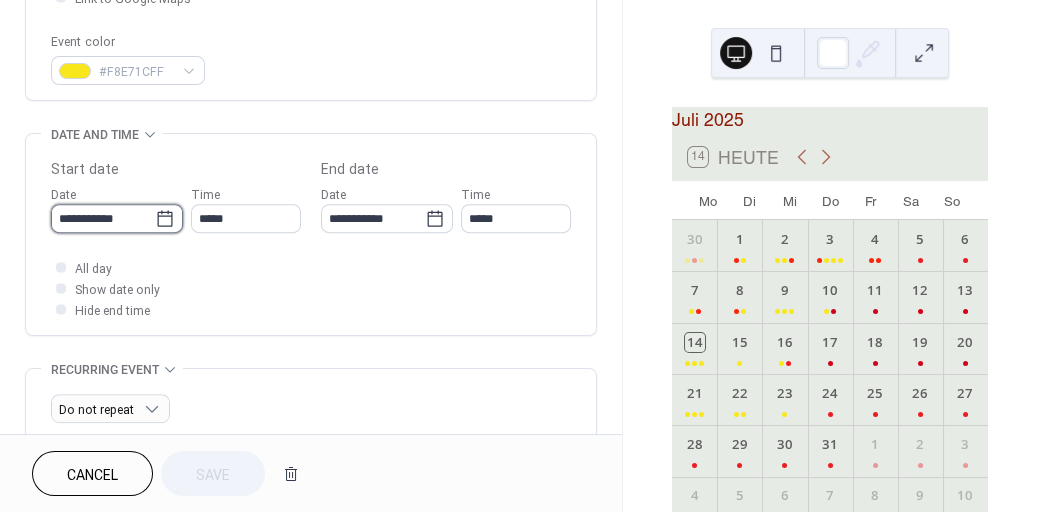 click on "**********" at bounding box center (103, 218) 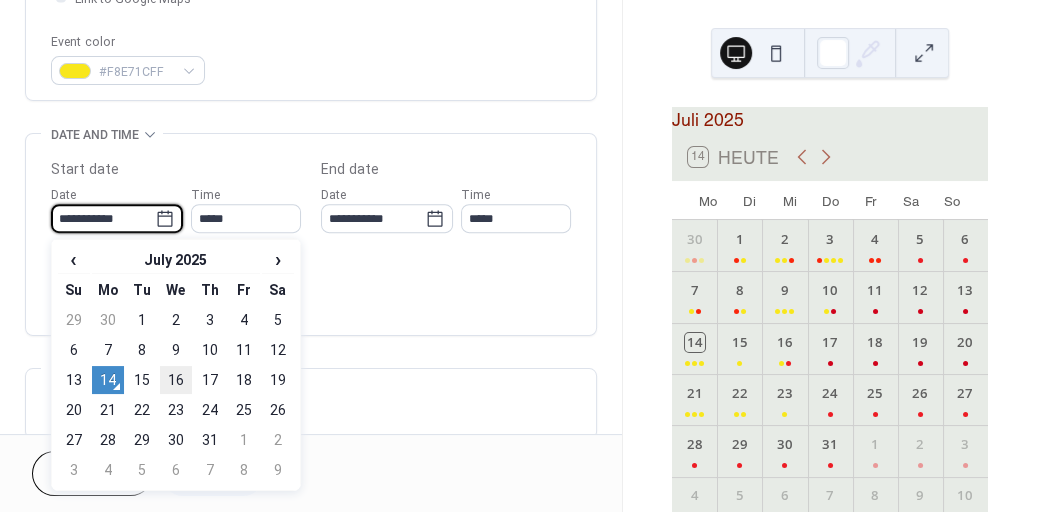 click on "16" at bounding box center [176, 380] 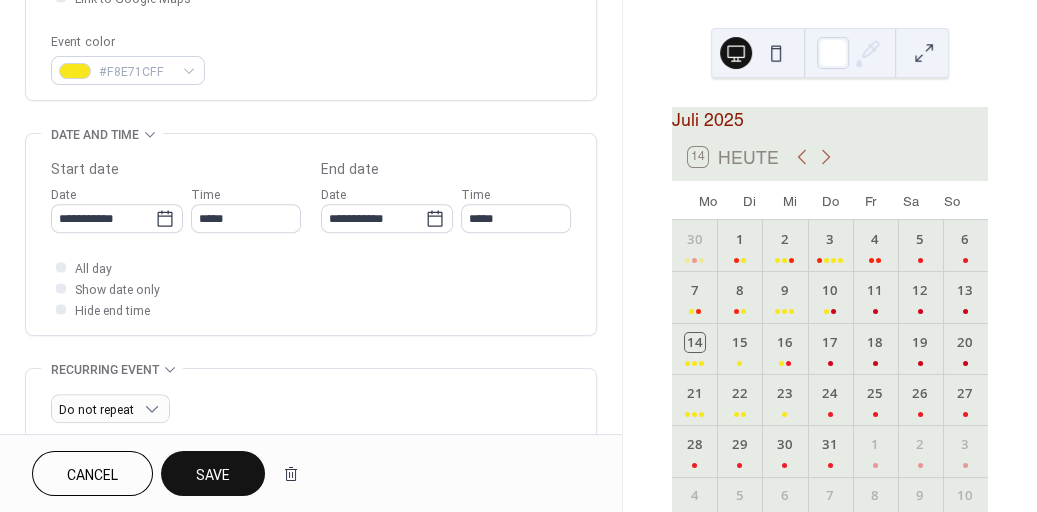 type on "**********" 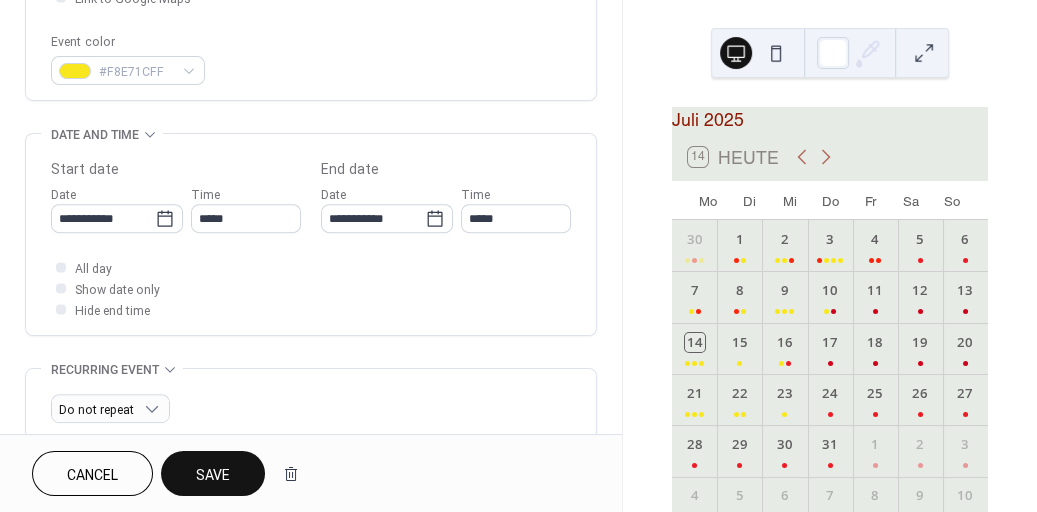 type on "**********" 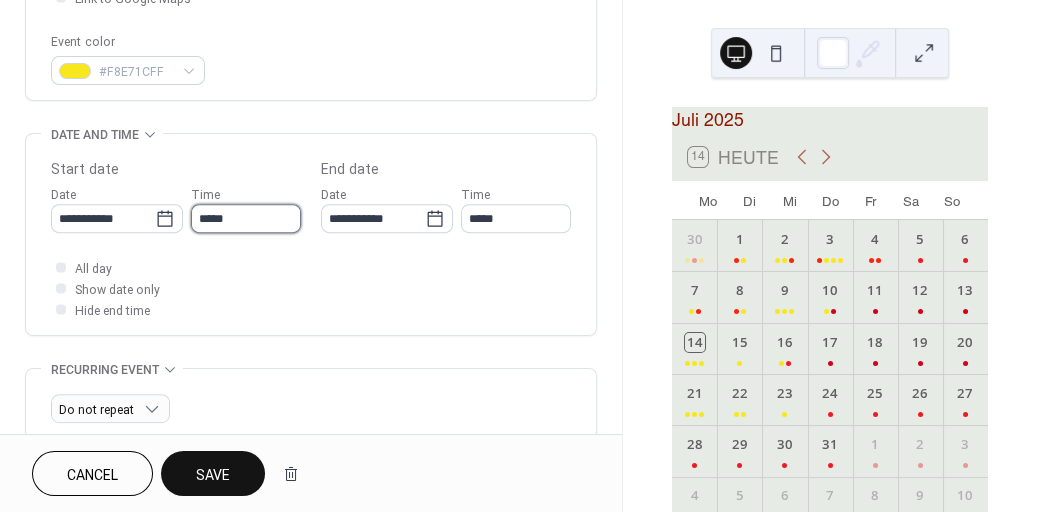 click on "*****" at bounding box center (246, 218) 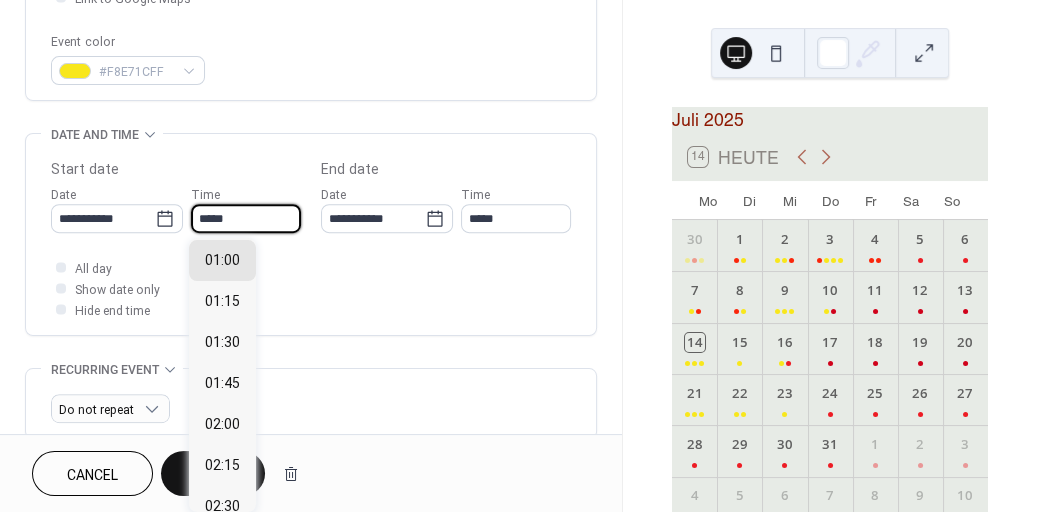 scroll, scrollTop: 1786, scrollLeft: 0, axis: vertical 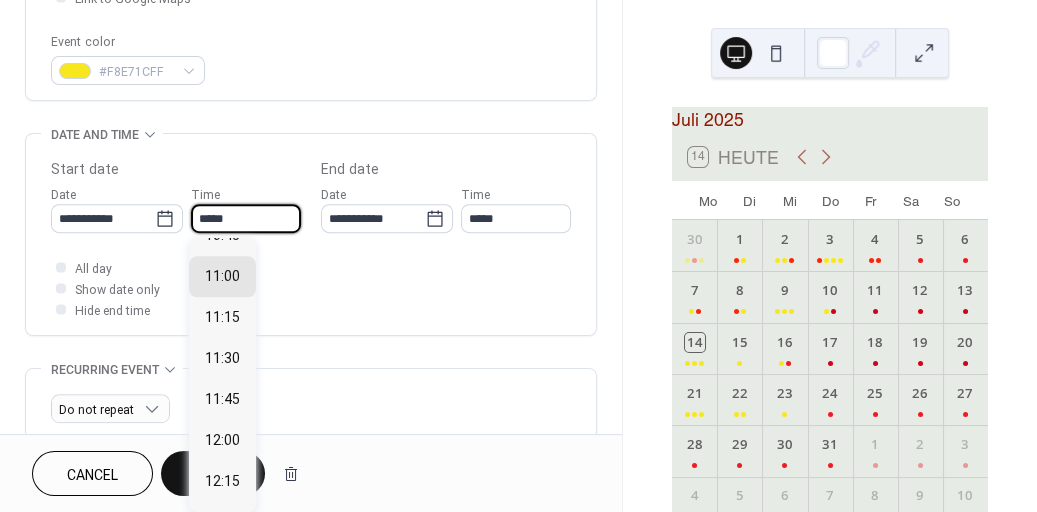 click on "*****" at bounding box center [246, 218] 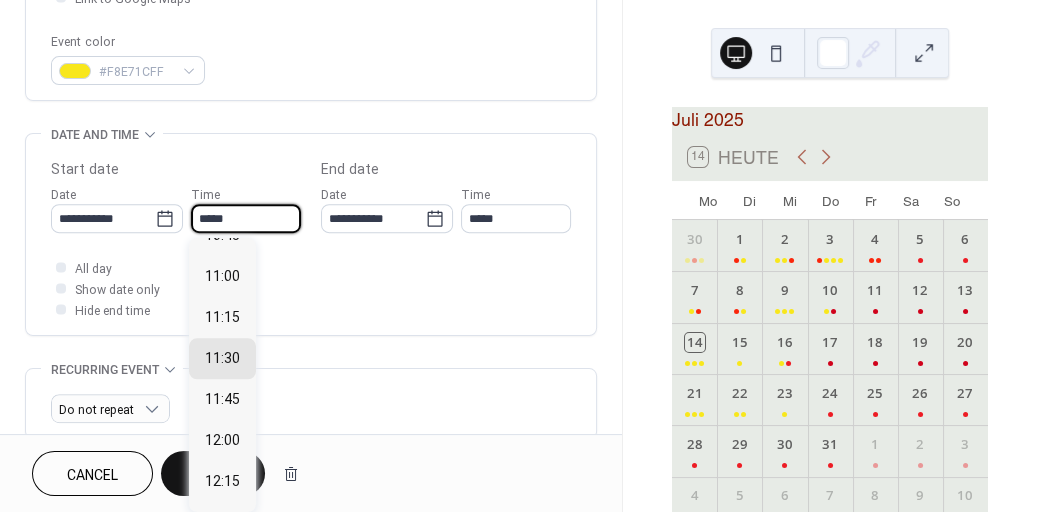 type on "*****" 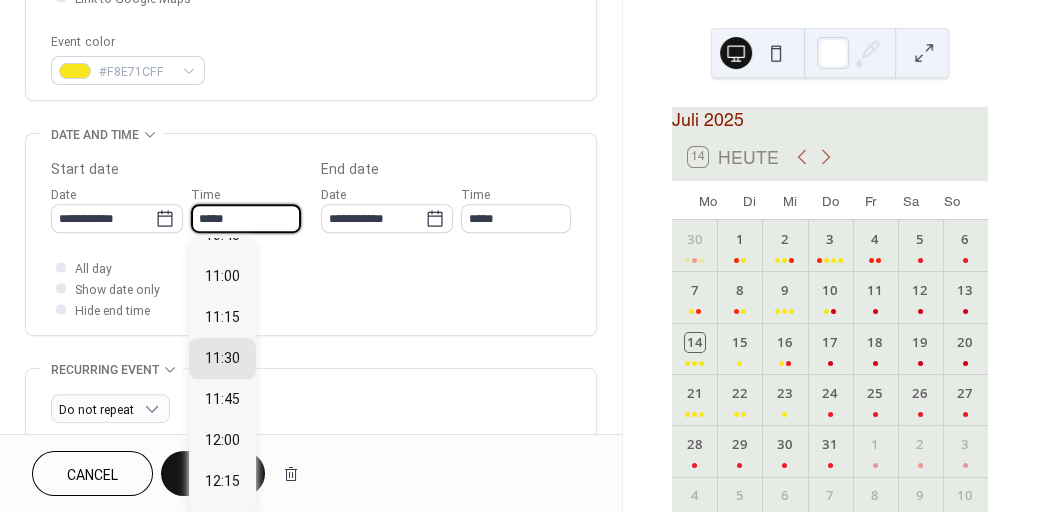 type on "*****" 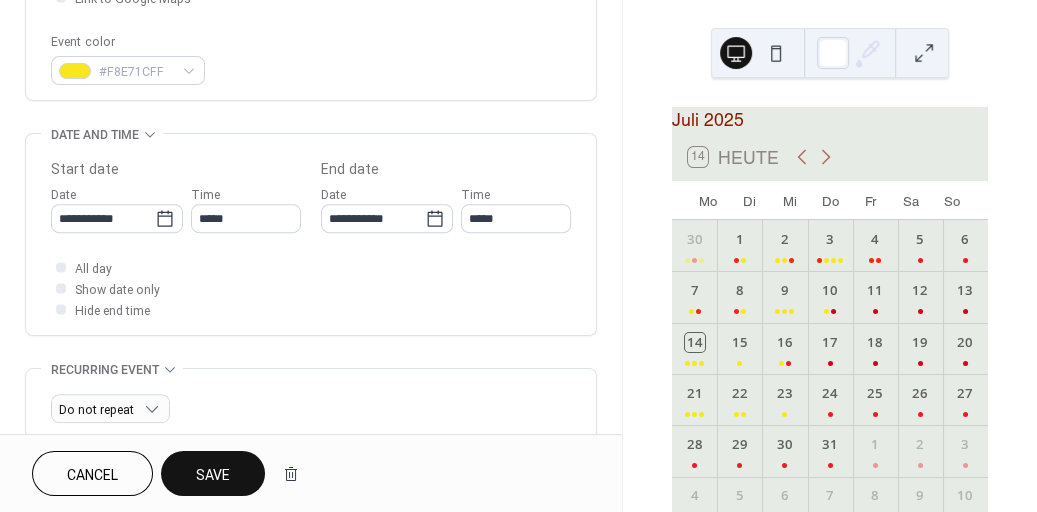 click on "**********" at bounding box center (311, 202) 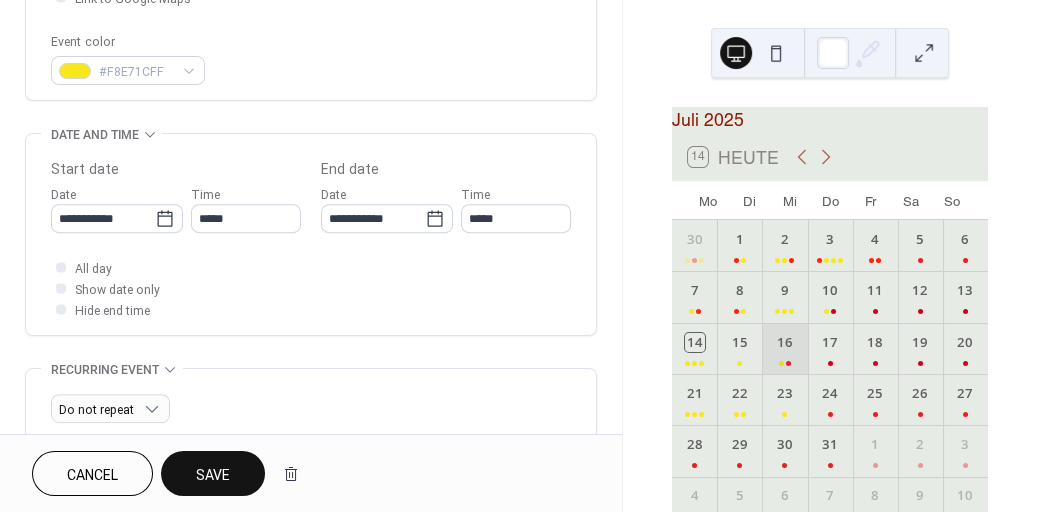 click on "16" at bounding box center [784, 348] 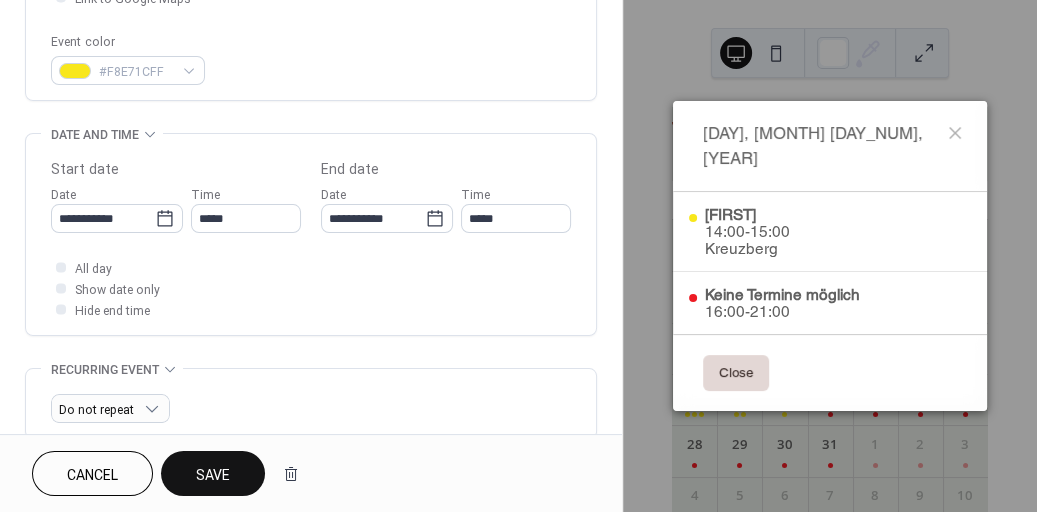 click on "All day Show date only Hide end time" at bounding box center (311, 288) 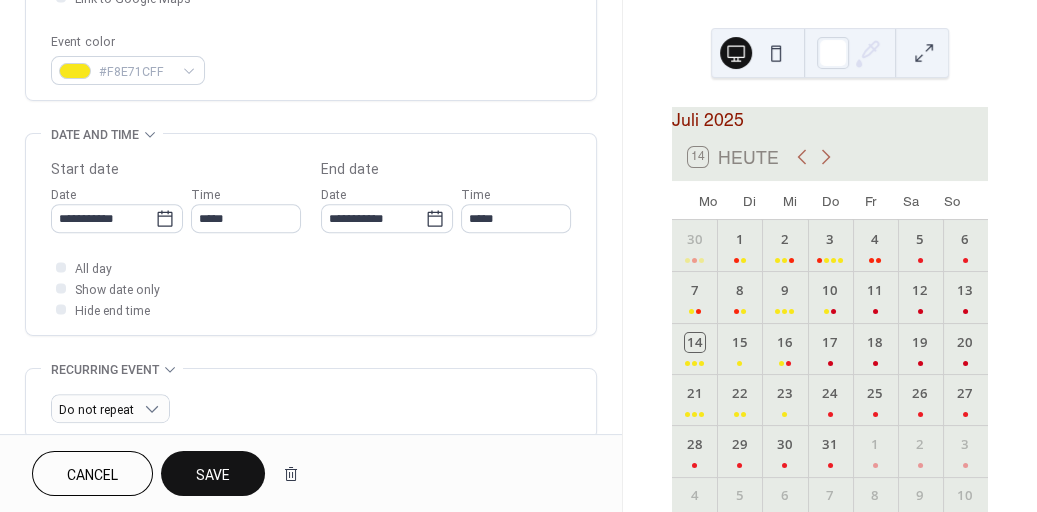 click on "Save" at bounding box center [213, 475] 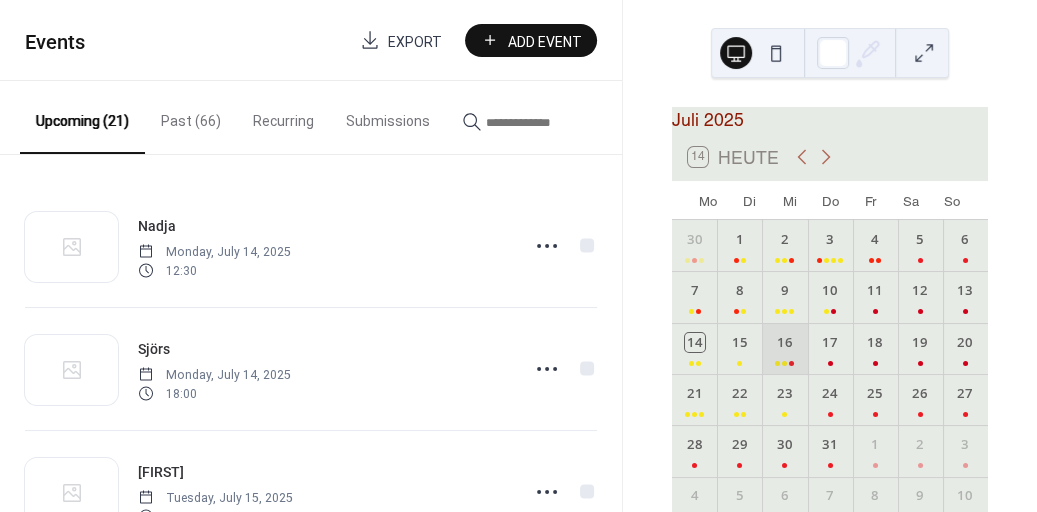 click on "16" at bounding box center (784, 348) 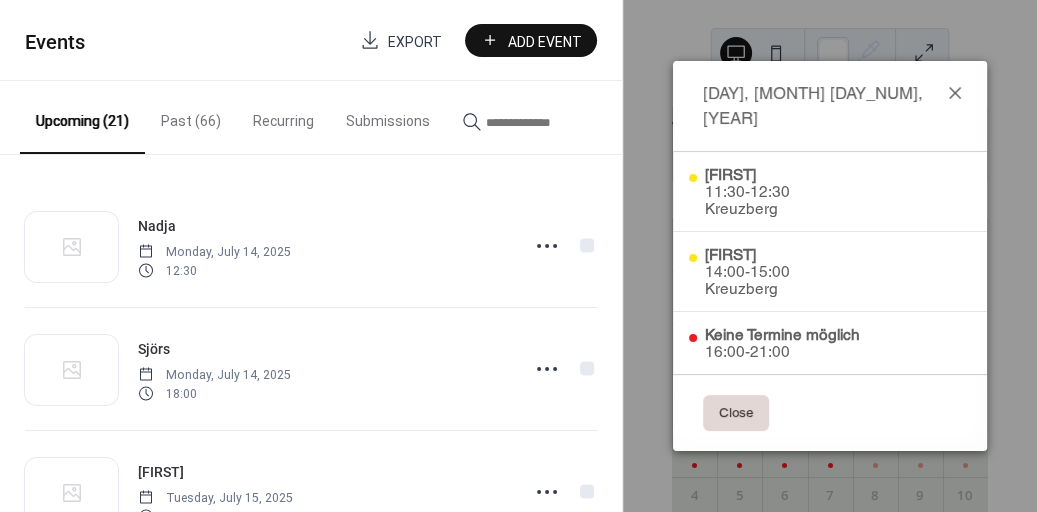 click 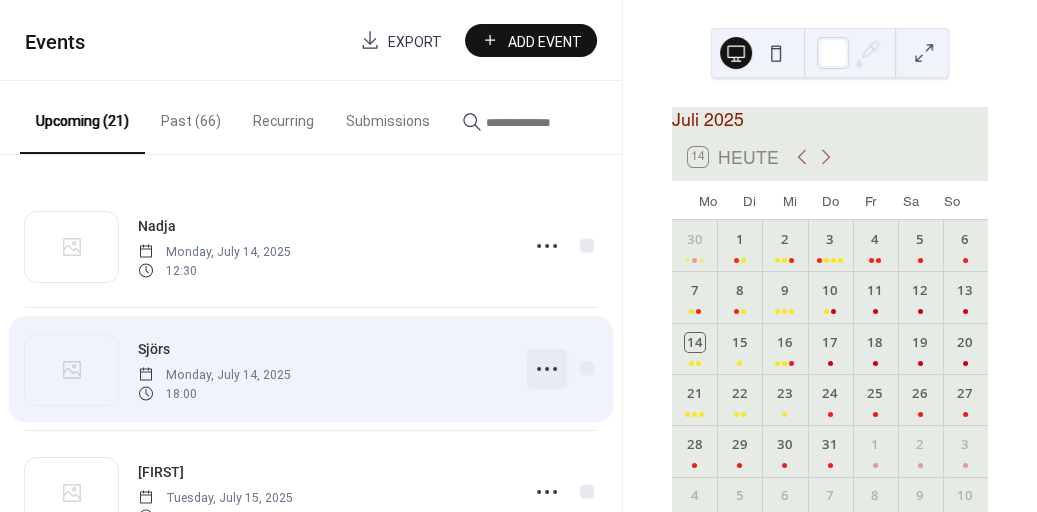 click 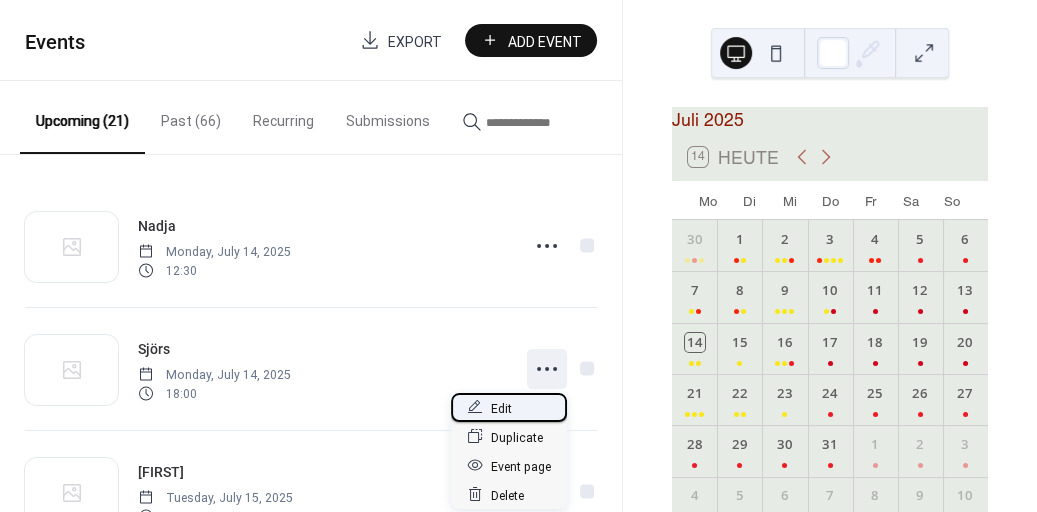click on "Edit" at bounding box center [509, 407] 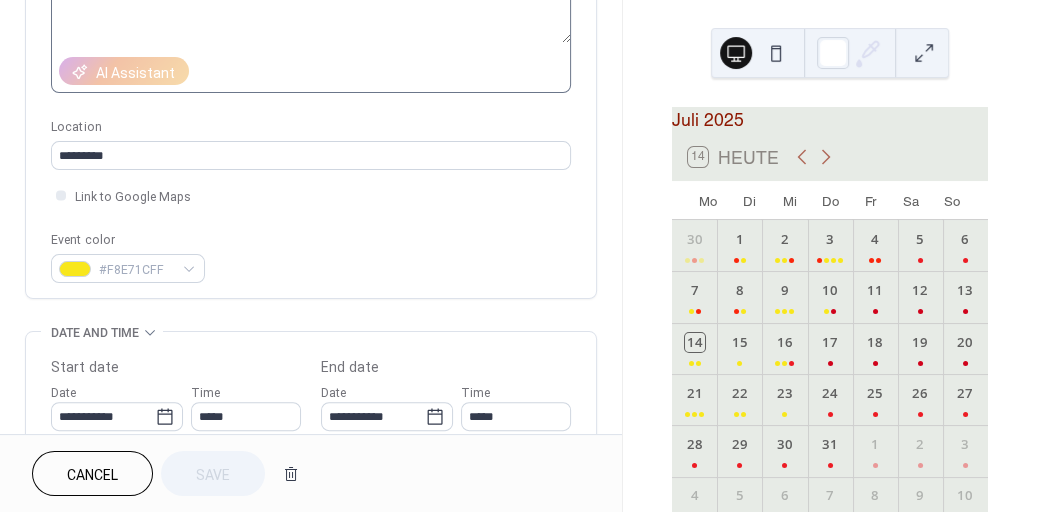 scroll, scrollTop: 455, scrollLeft: 0, axis: vertical 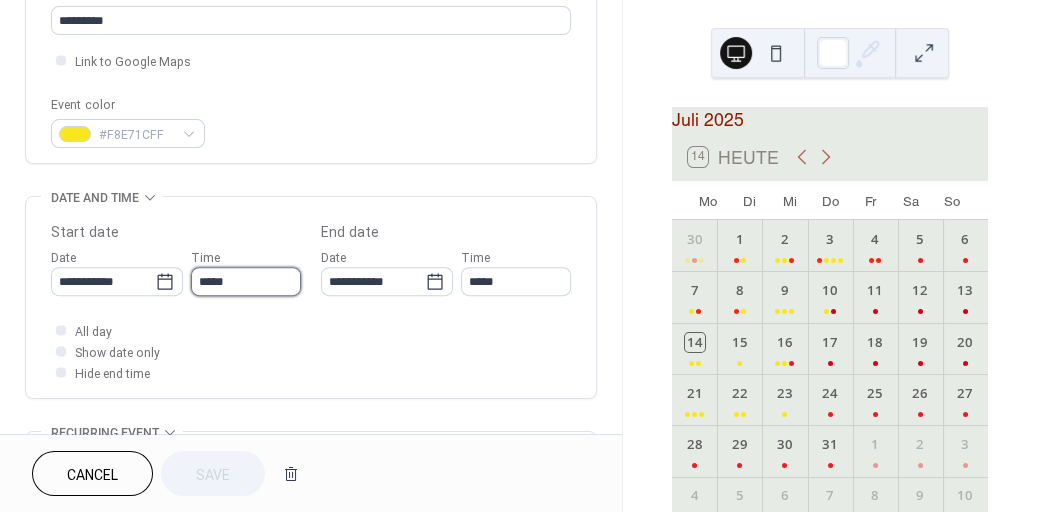 click on "*****" at bounding box center (246, 281) 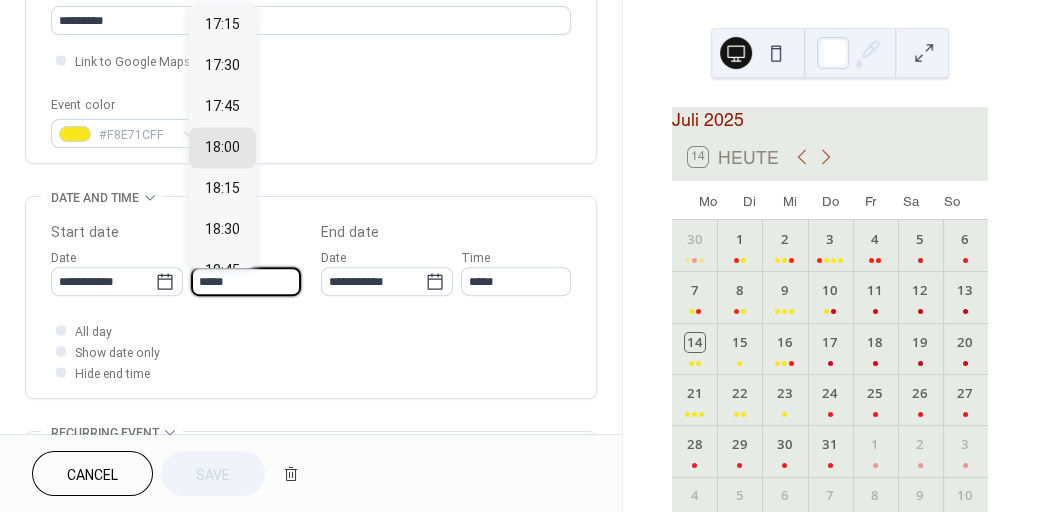 scroll, scrollTop: 2820, scrollLeft: 0, axis: vertical 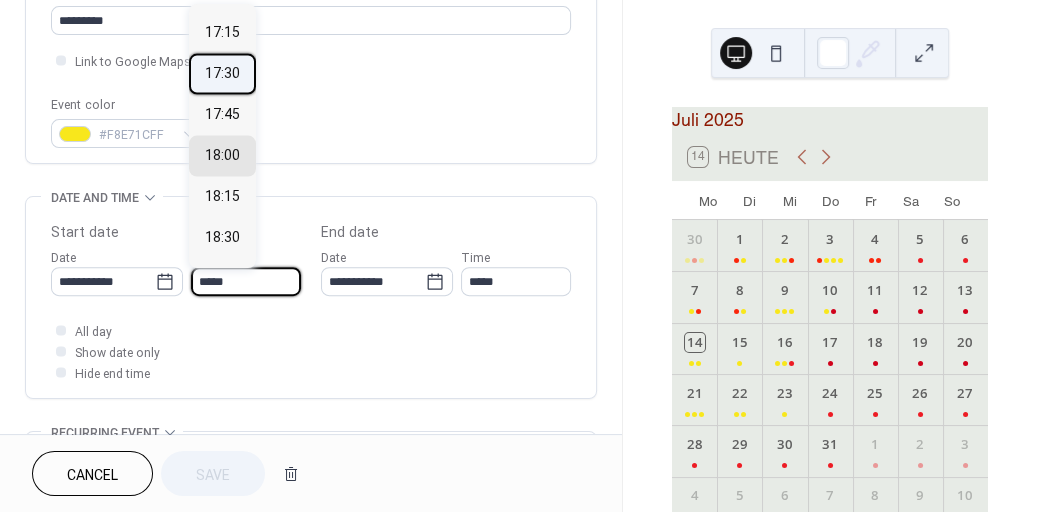 click on "17:30" at bounding box center [222, 74] 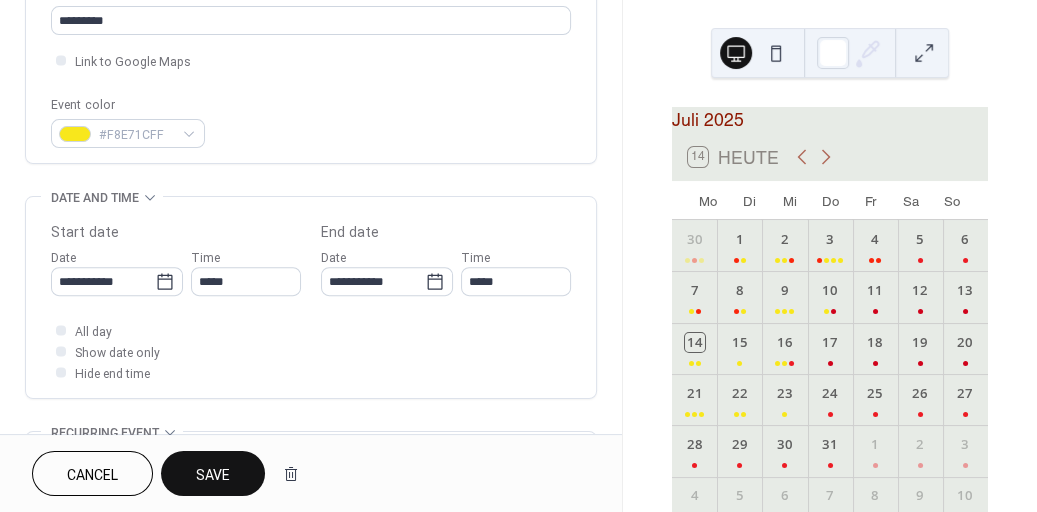 type on "*****" 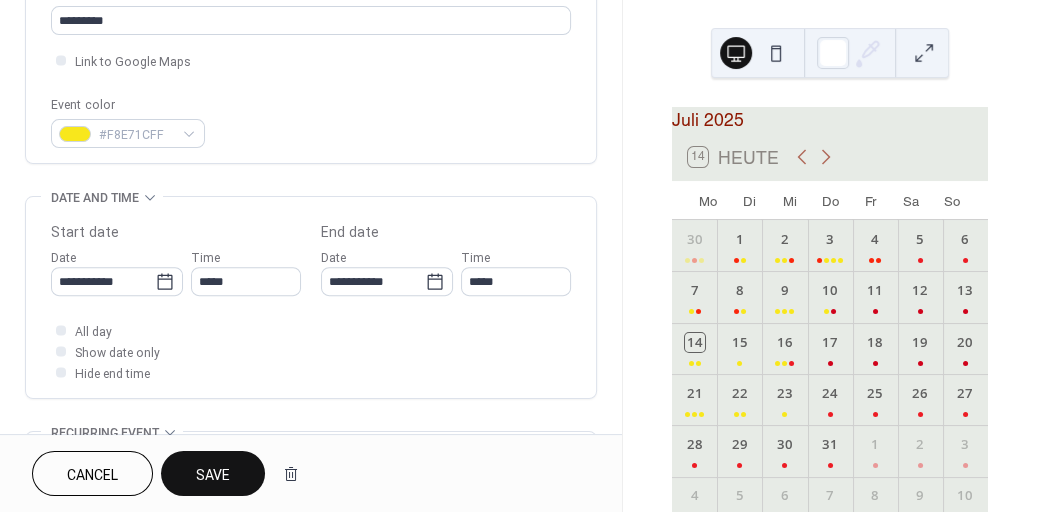 type on "*****" 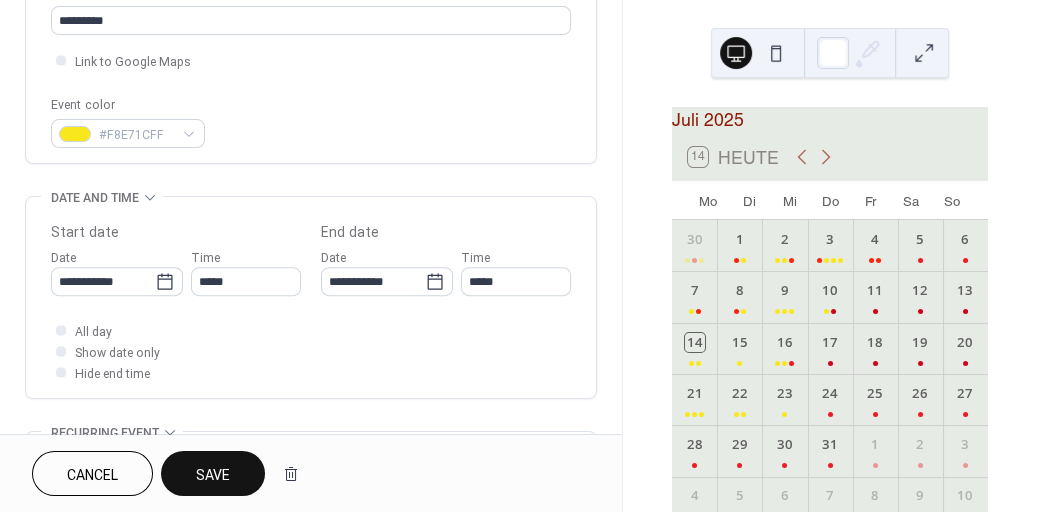 click on "Save" at bounding box center [213, 475] 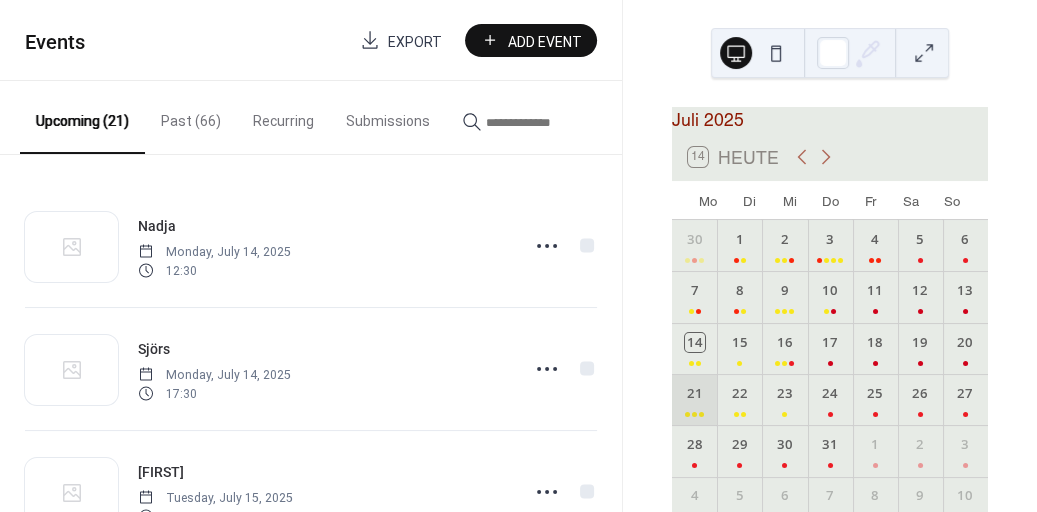 click on "21" at bounding box center (694, 399) 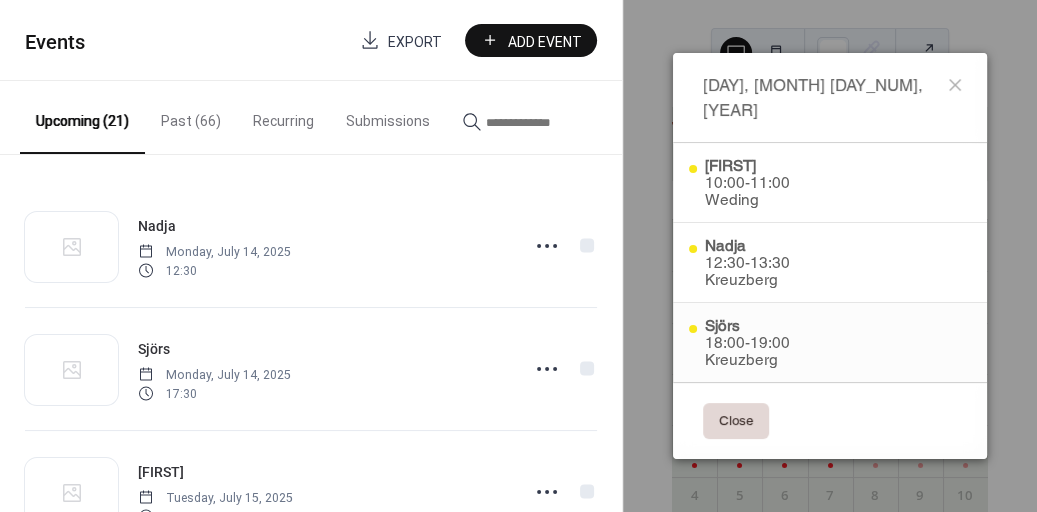 click on "18:00" at bounding box center [725, 342] 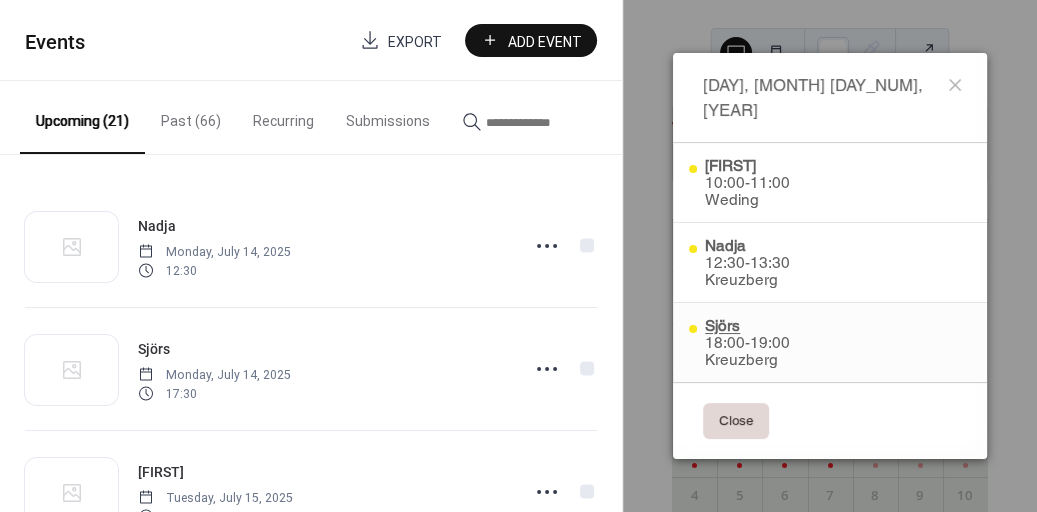 click on "Sjörs" at bounding box center (747, 325) 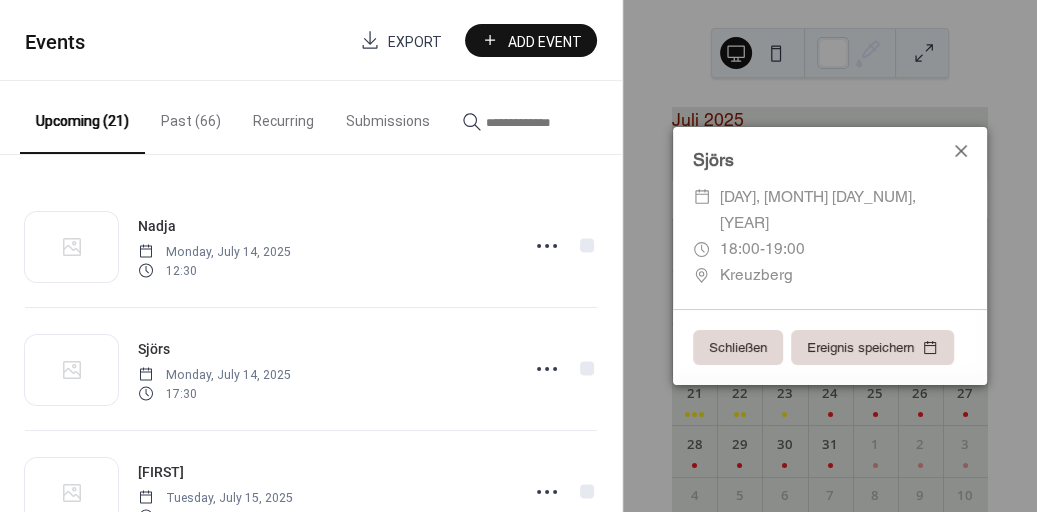 click 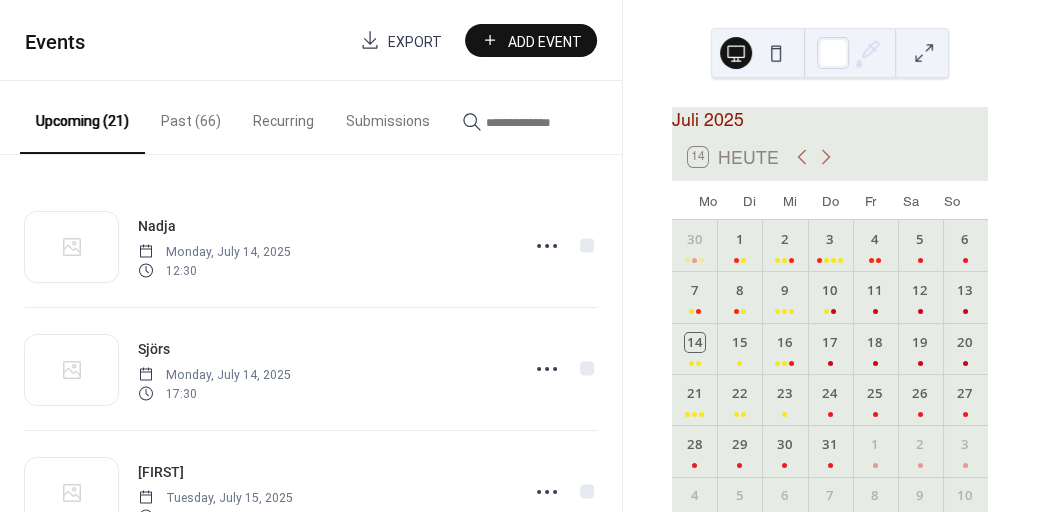 click at bounding box center (546, 122) 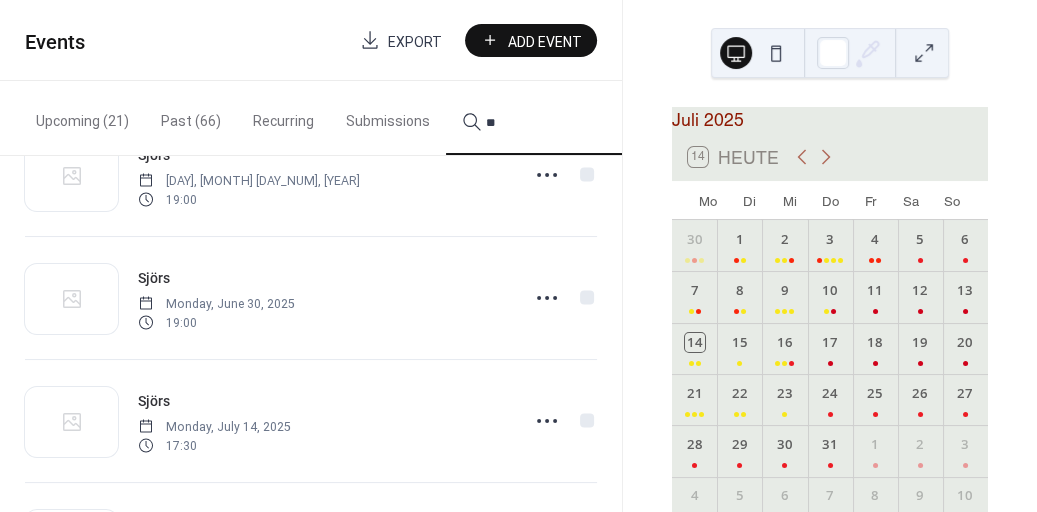 scroll, scrollTop: 317, scrollLeft: 0, axis: vertical 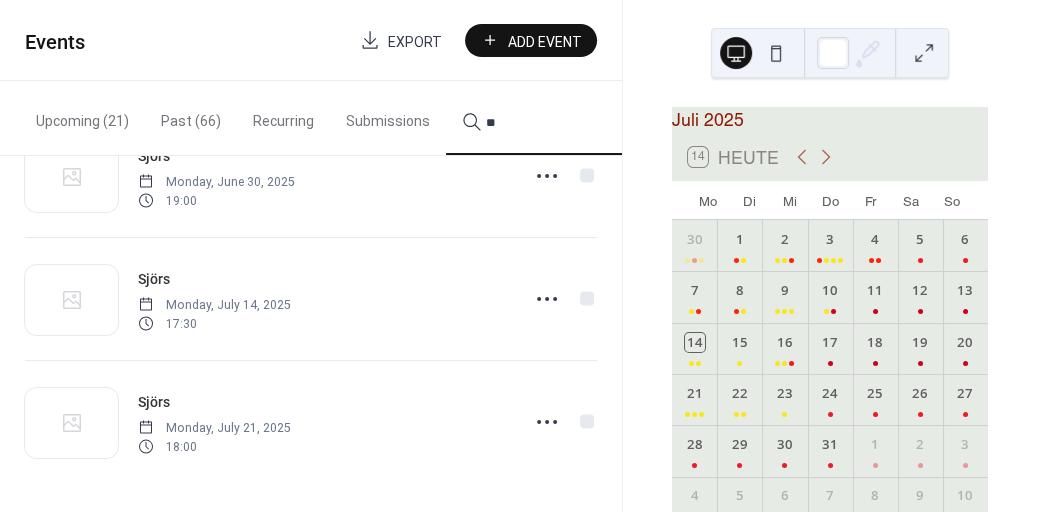 type on "**" 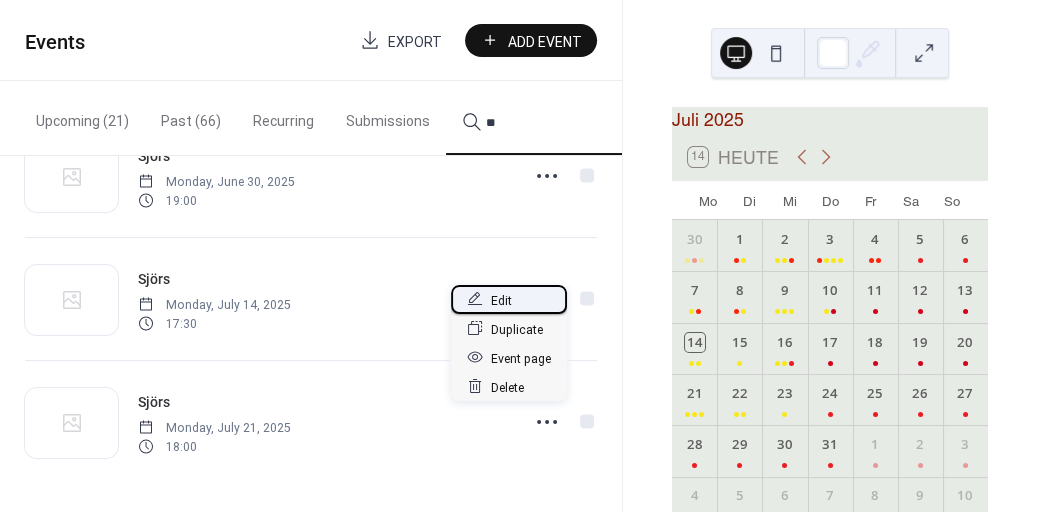 click on "Edit" at bounding box center [501, 300] 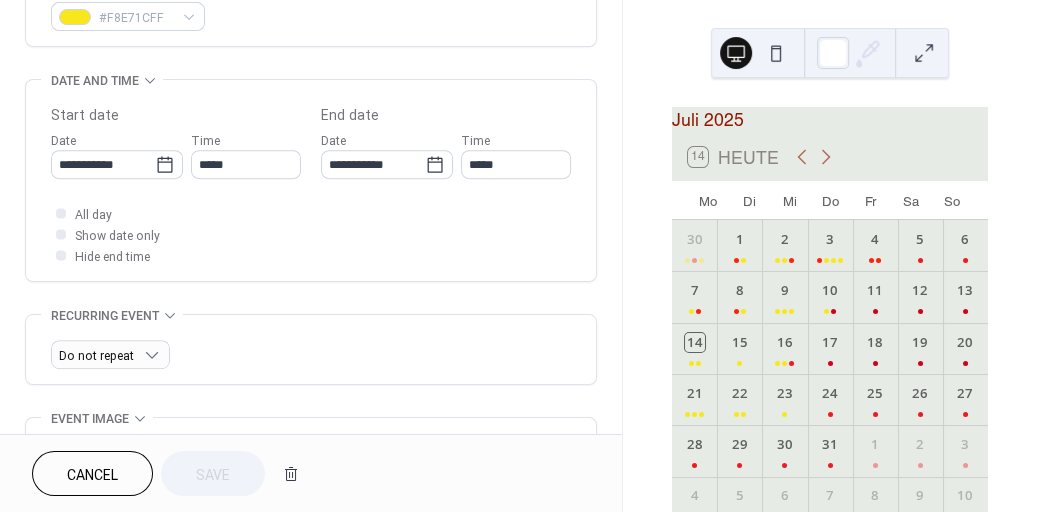 scroll, scrollTop: 573, scrollLeft: 0, axis: vertical 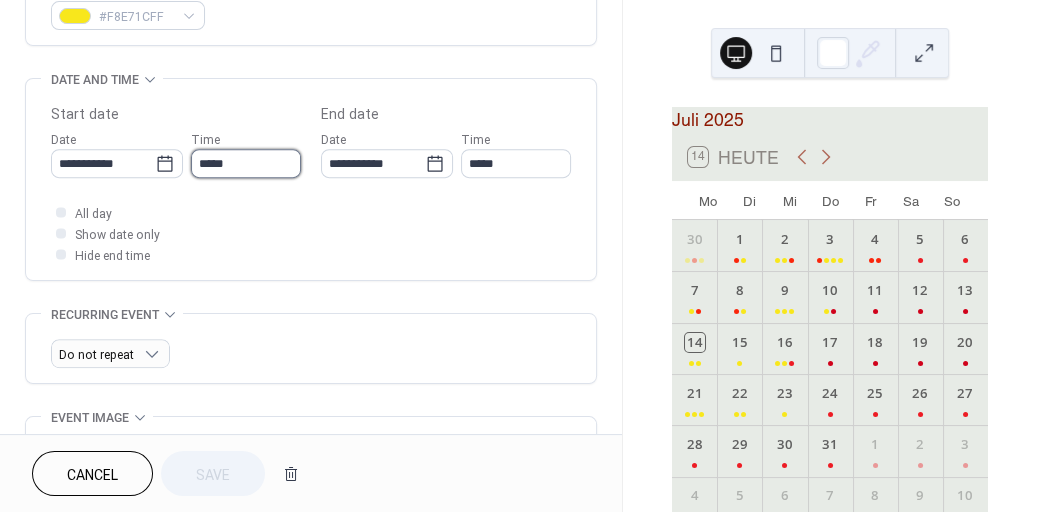click on "*****" at bounding box center (246, 163) 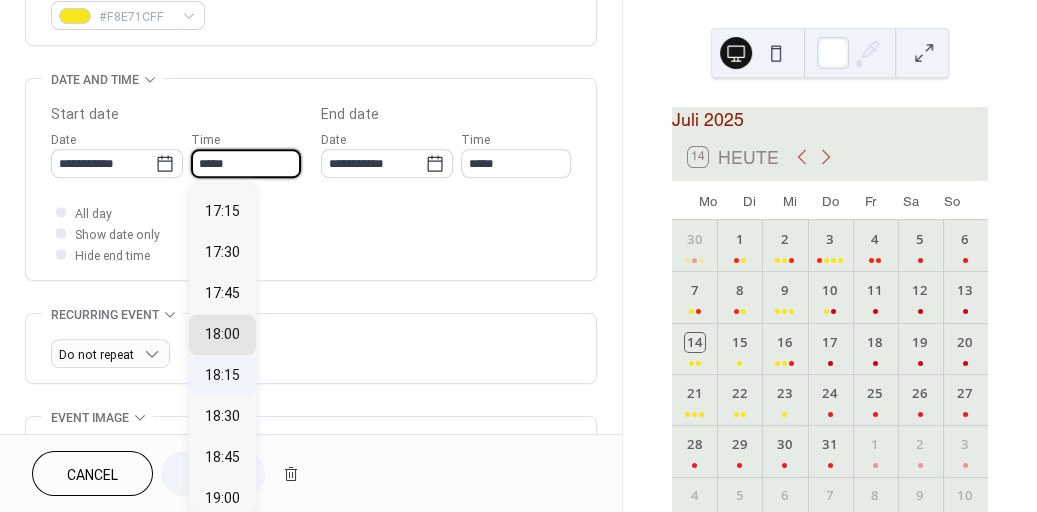scroll, scrollTop: 2819, scrollLeft: 0, axis: vertical 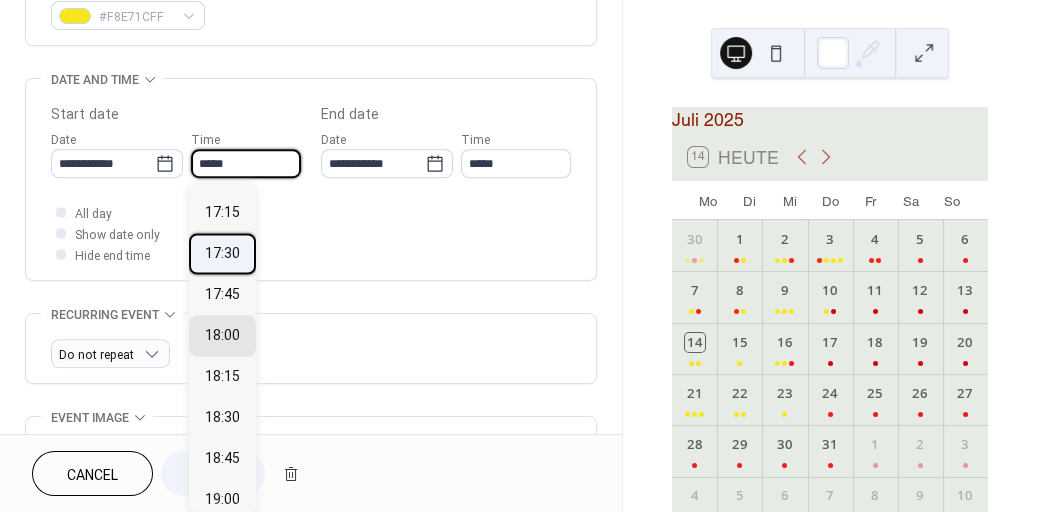 click on "17:30" at bounding box center [222, 254] 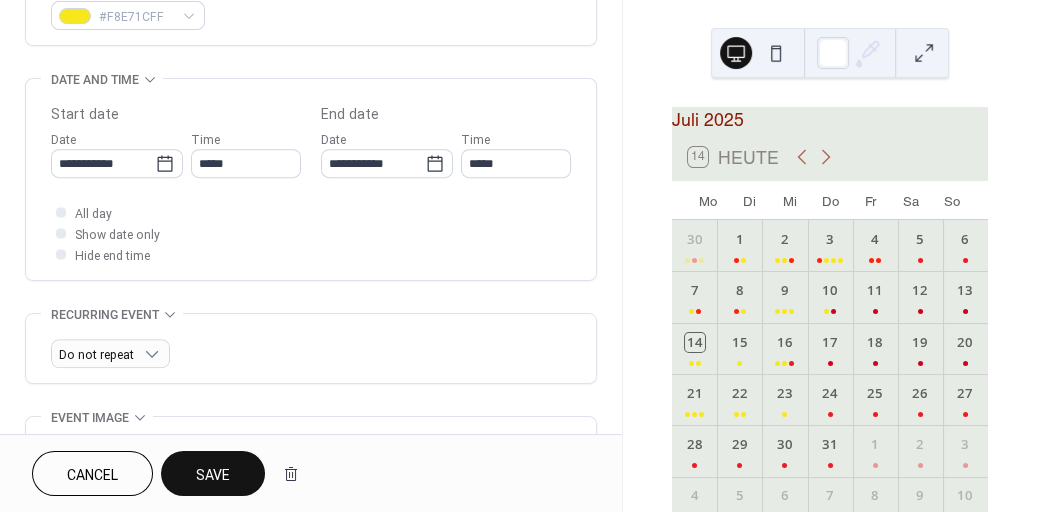 type on "*****" 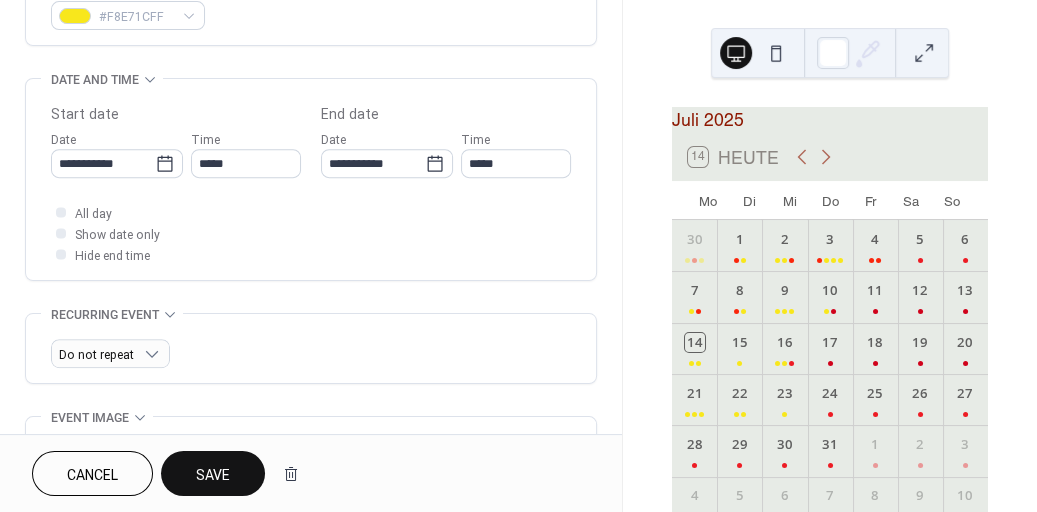 click on "Save" at bounding box center (213, 475) 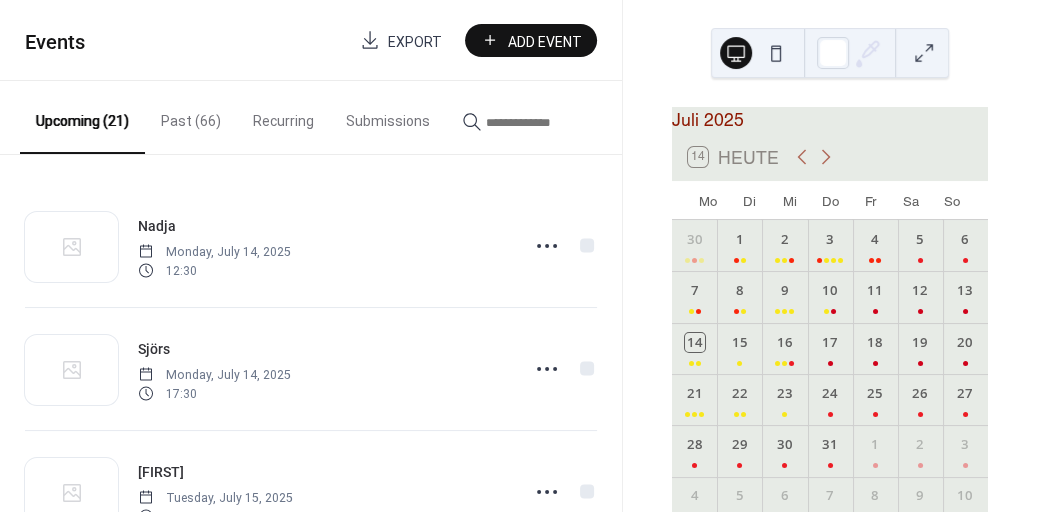 click on "Add Event" at bounding box center (545, 41) 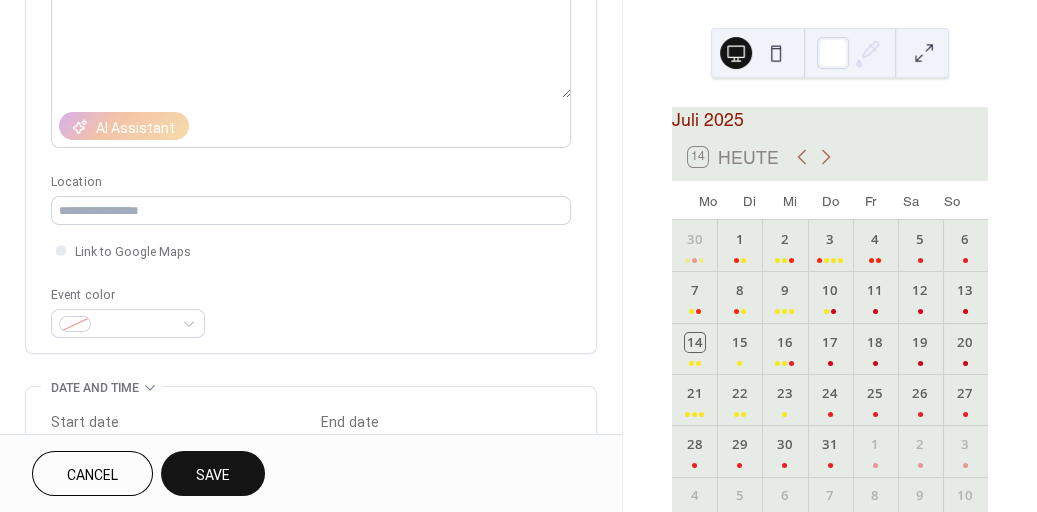scroll, scrollTop: 348, scrollLeft: 0, axis: vertical 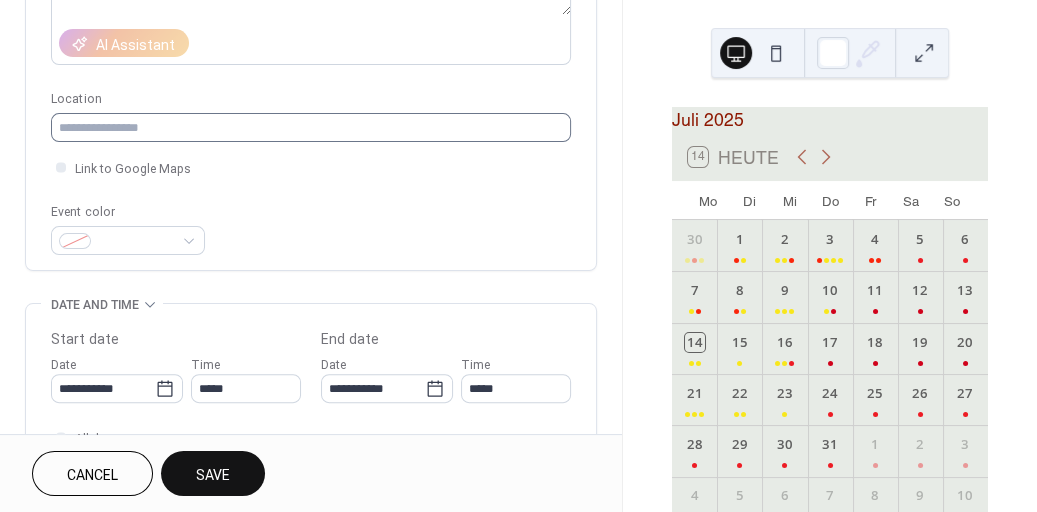 type on "******" 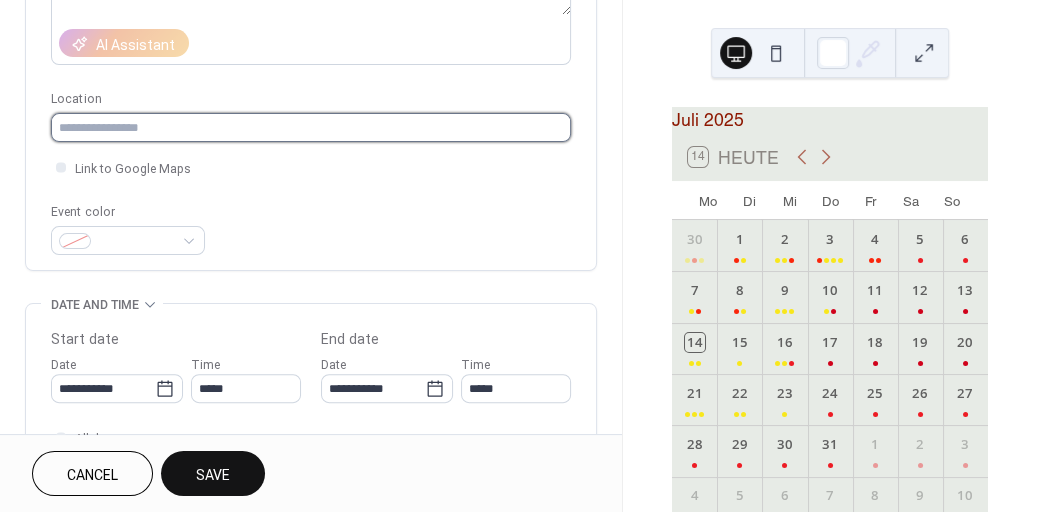 click at bounding box center (311, 127) 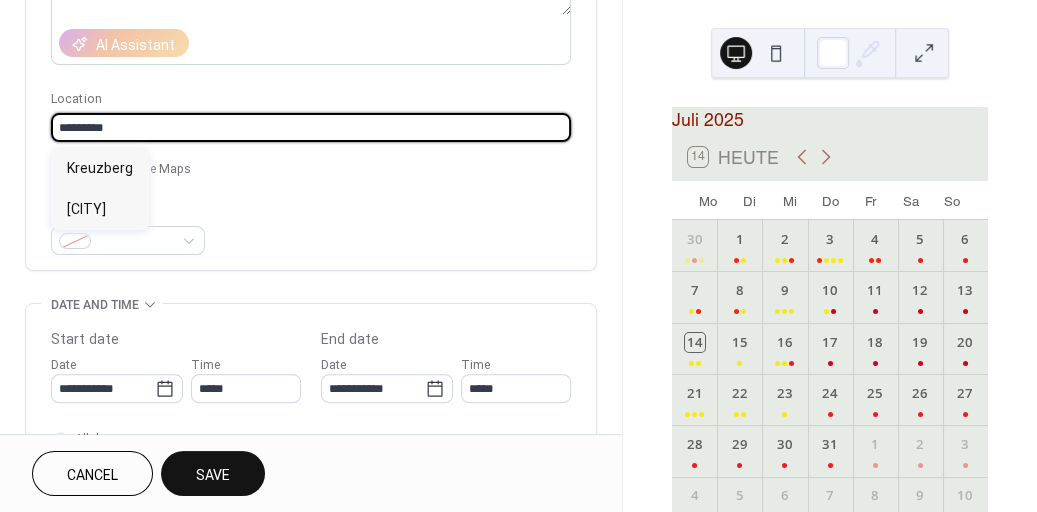 type on "*********" 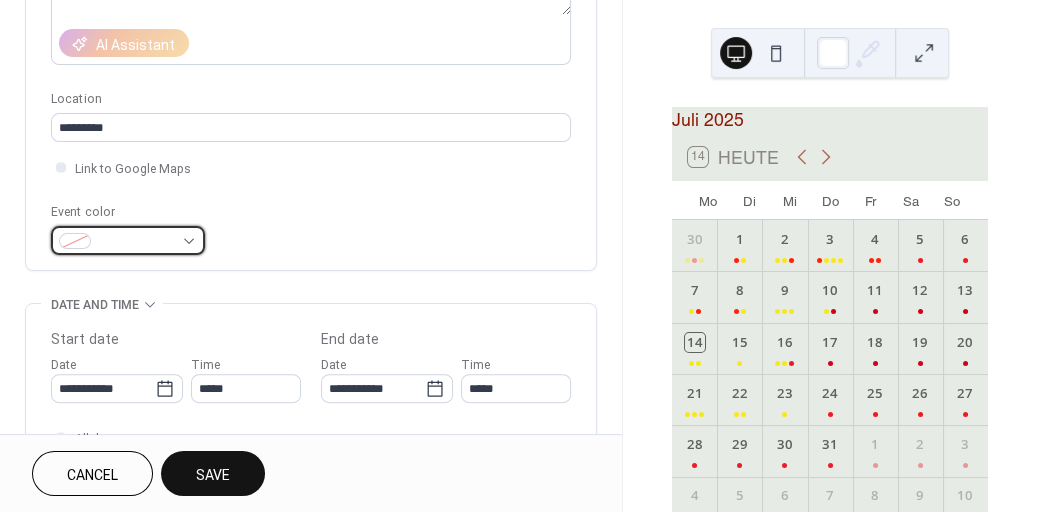 click at bounding box center [128, 240] 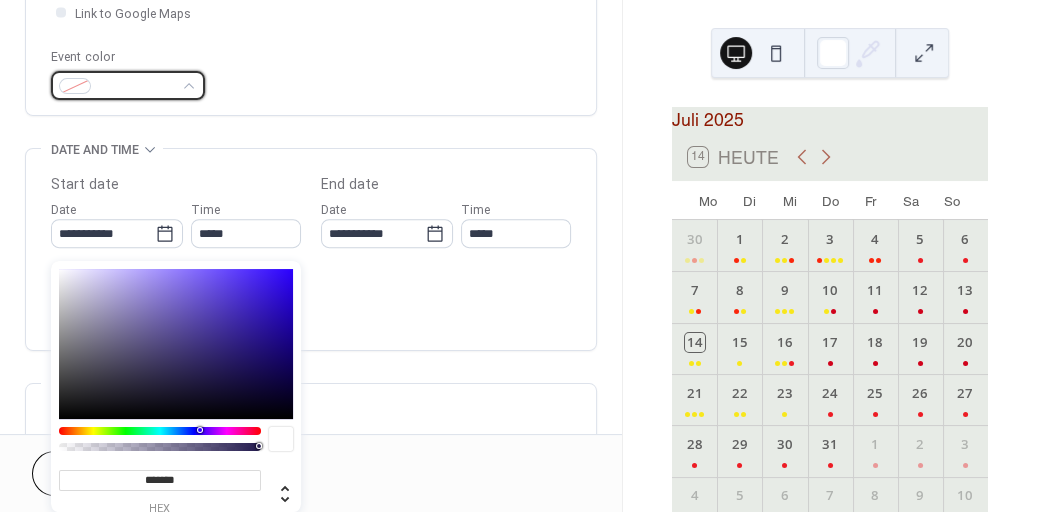 scroll, scrollTop: 518, scrollLeft: 0, axis: vertical 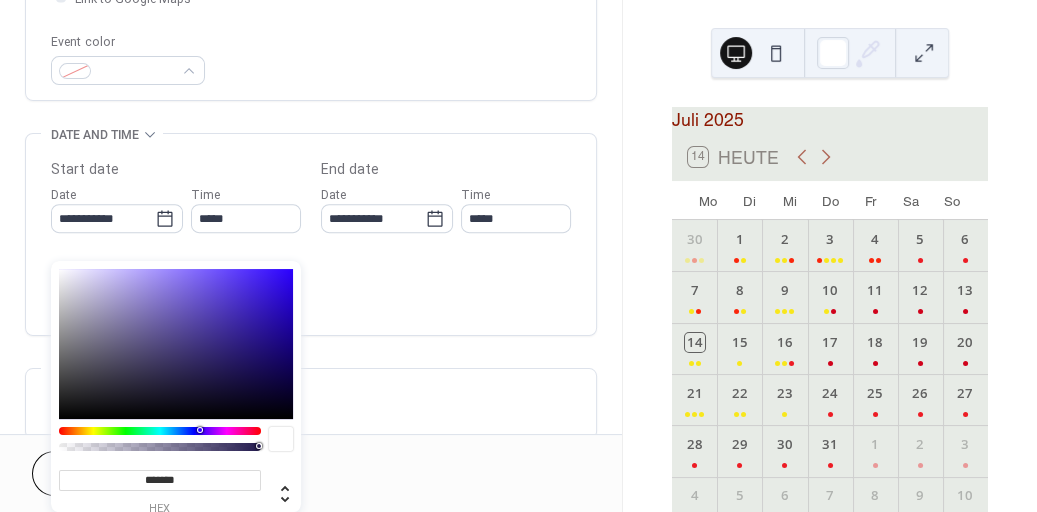 click at bounding box center (160, 431) 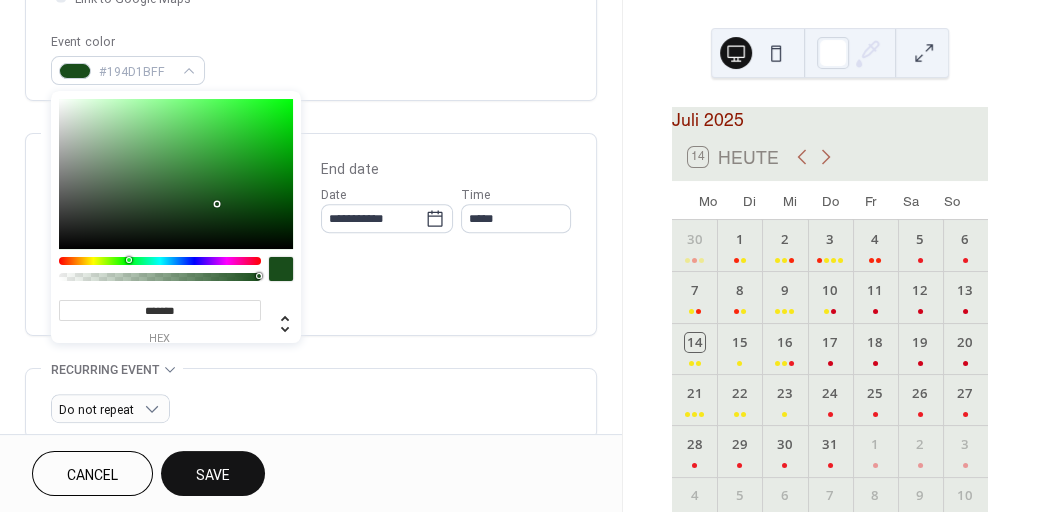 click at bounding box center (176, 174) 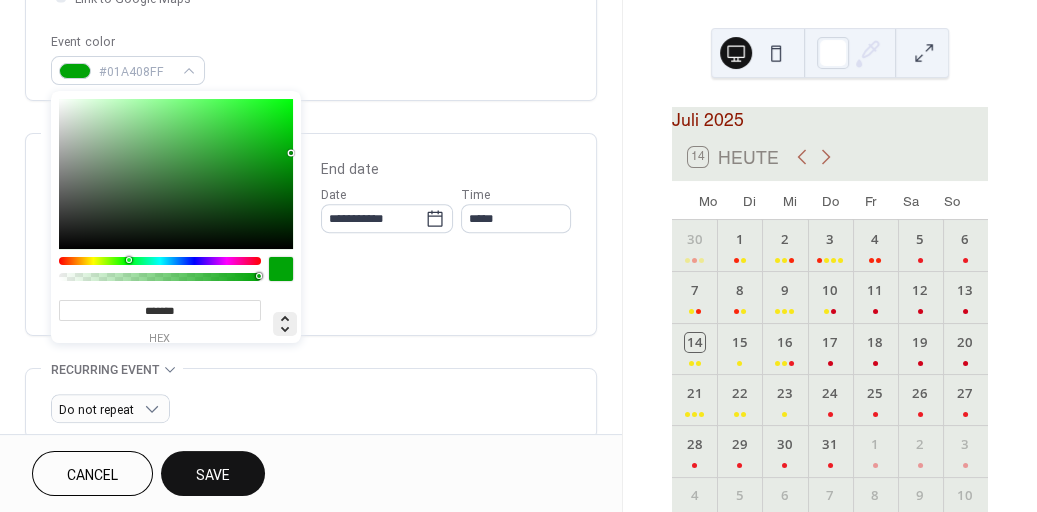 click 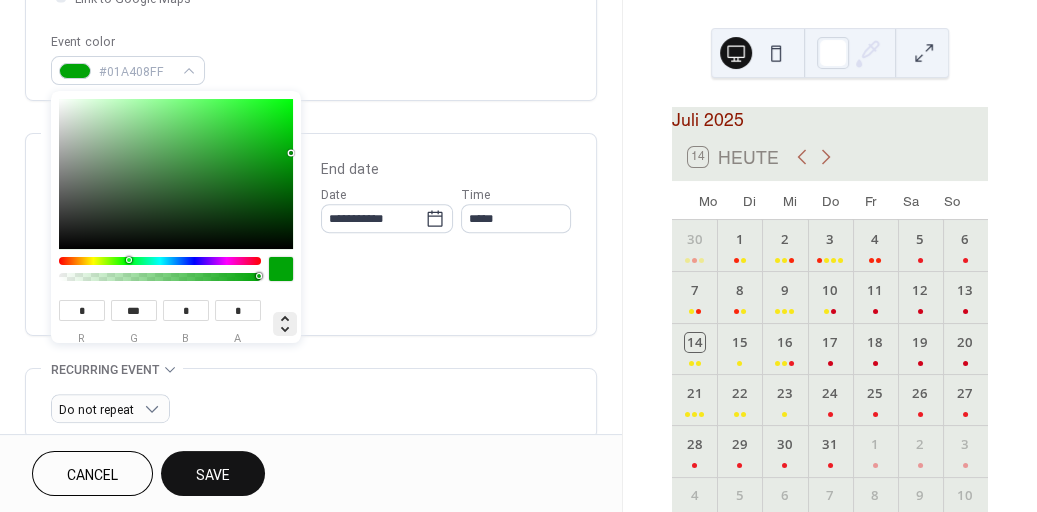 click 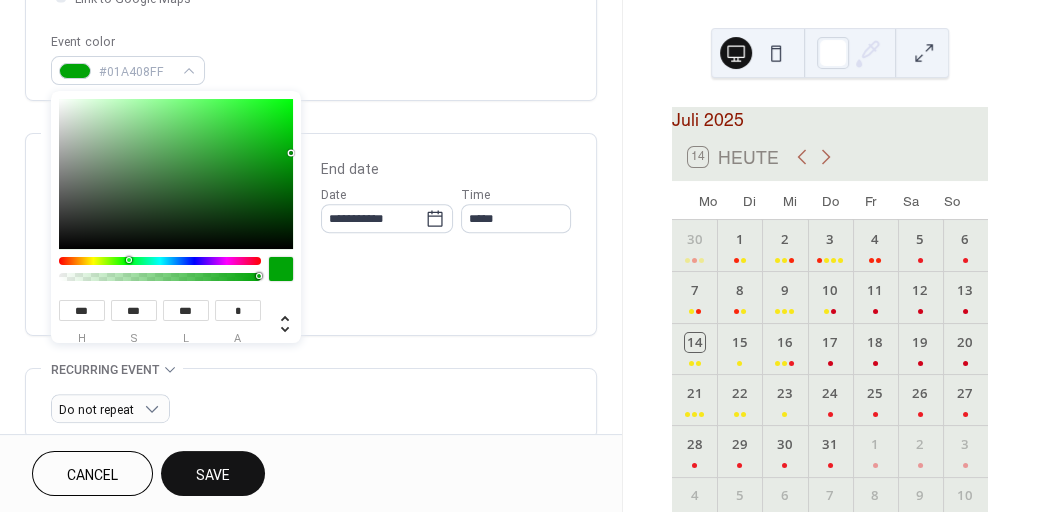 click at bounding box center [176, 174] 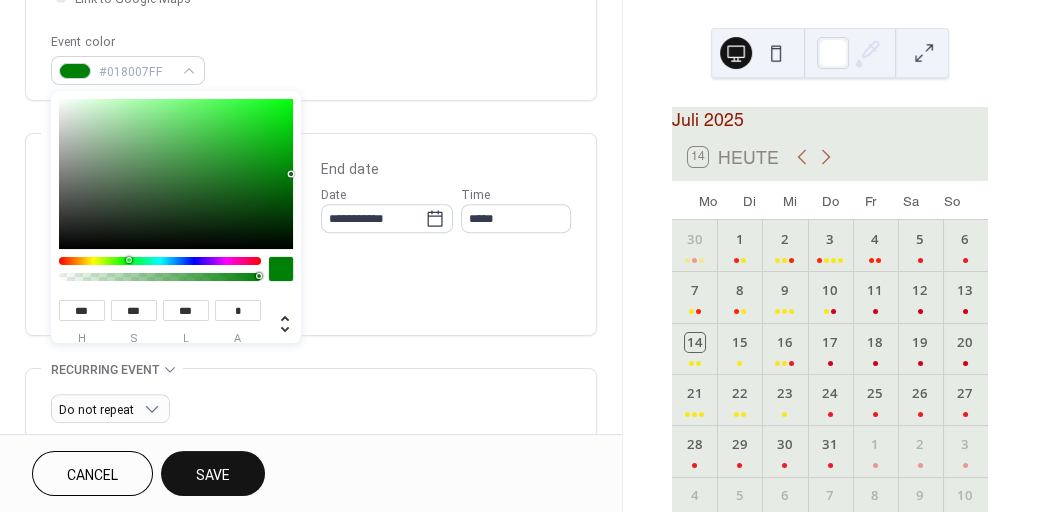 click at bounding box center [176, 174] 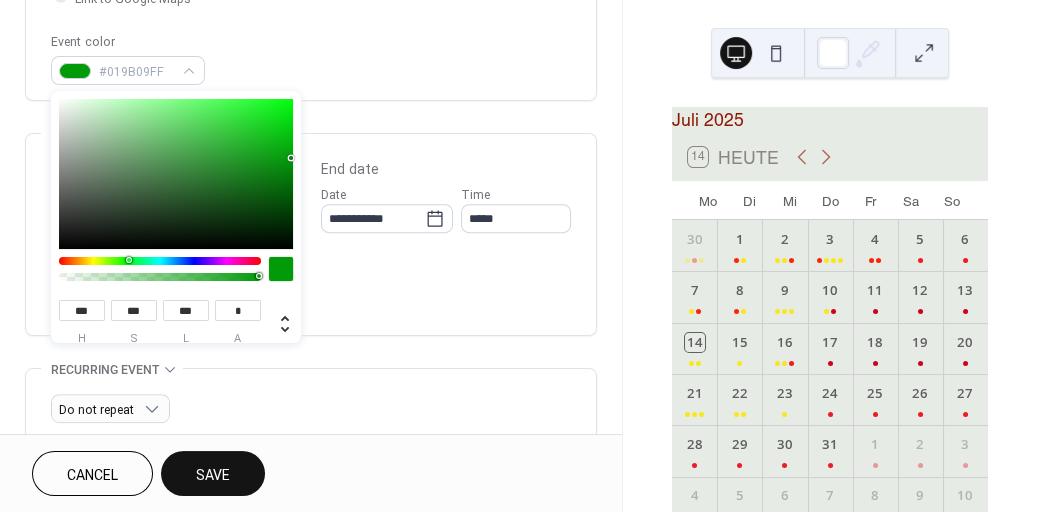 click on "Save" at bounding box center [213, 475] 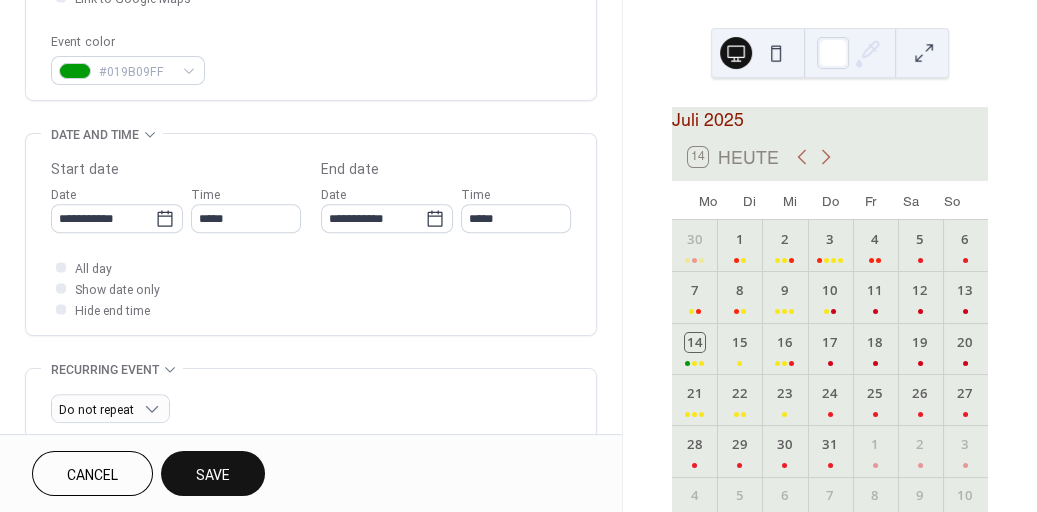 scroll, scrollTop: 0, scrollLeft: 0, axis: both 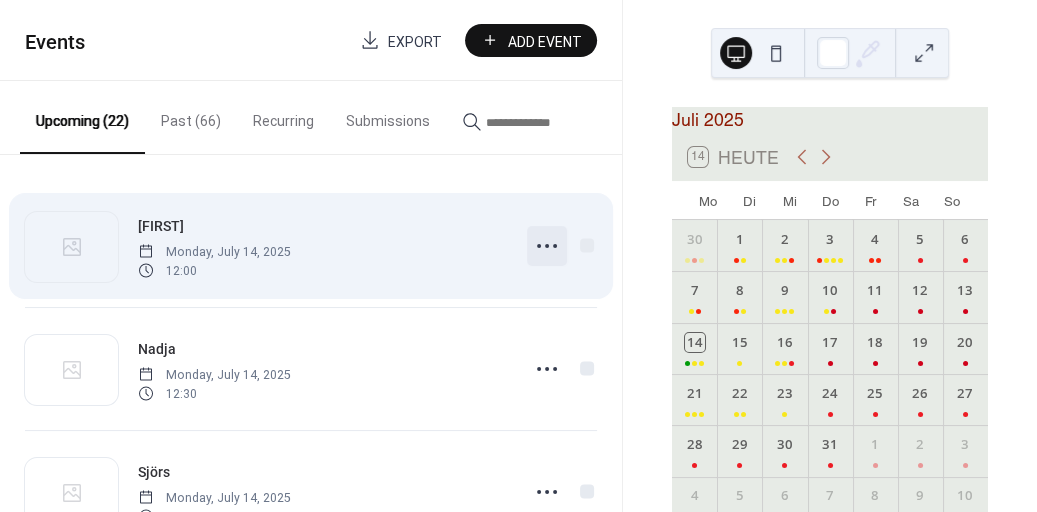 click 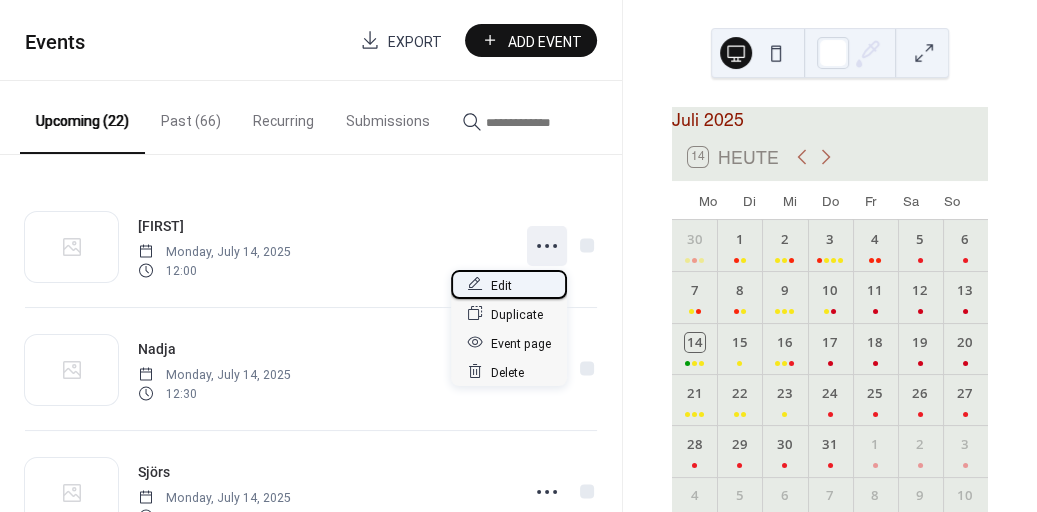 click on "Edit" at bounding box center [501, 285] 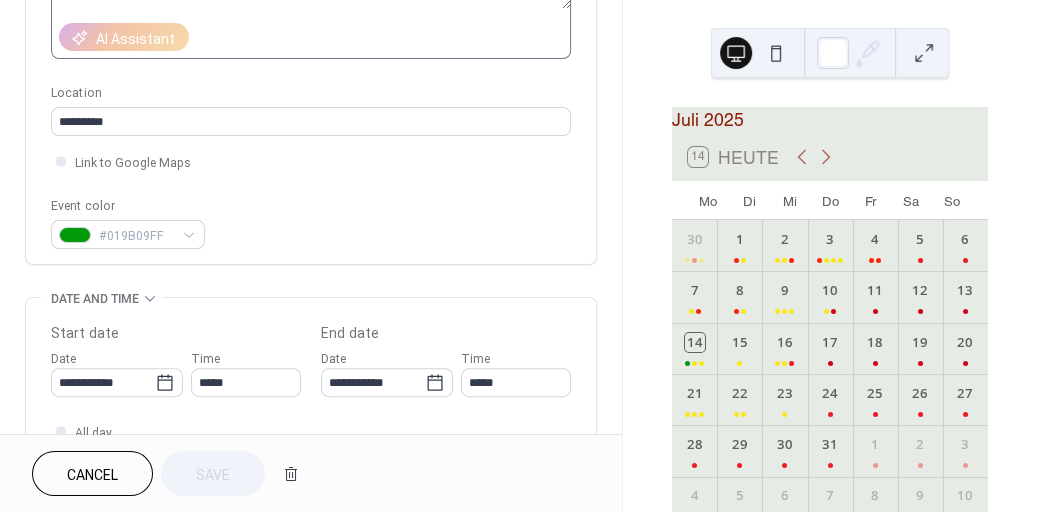 scroll, scrollTop: 434, scrollLeft: 0, axis: vertical 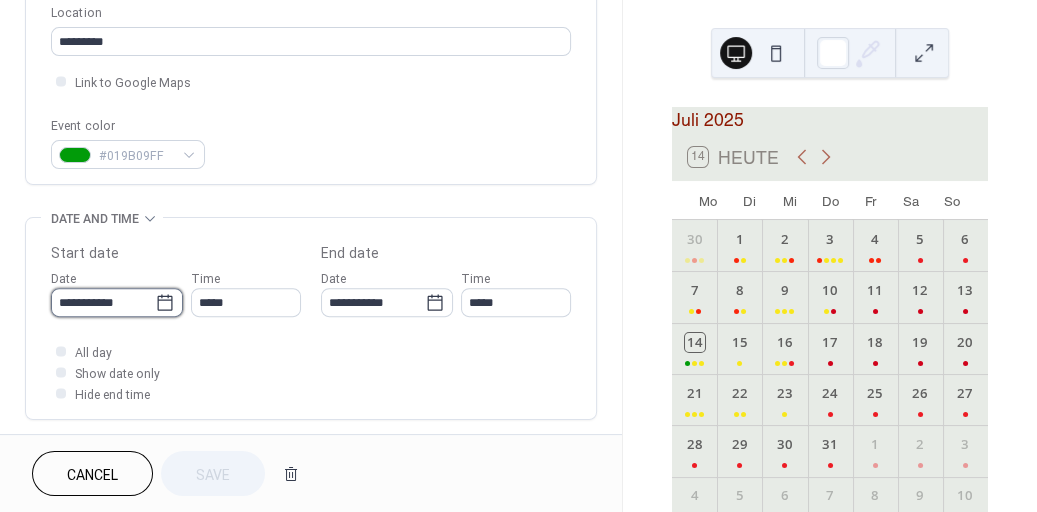 click on "**********" at bounding box center (103, 302) 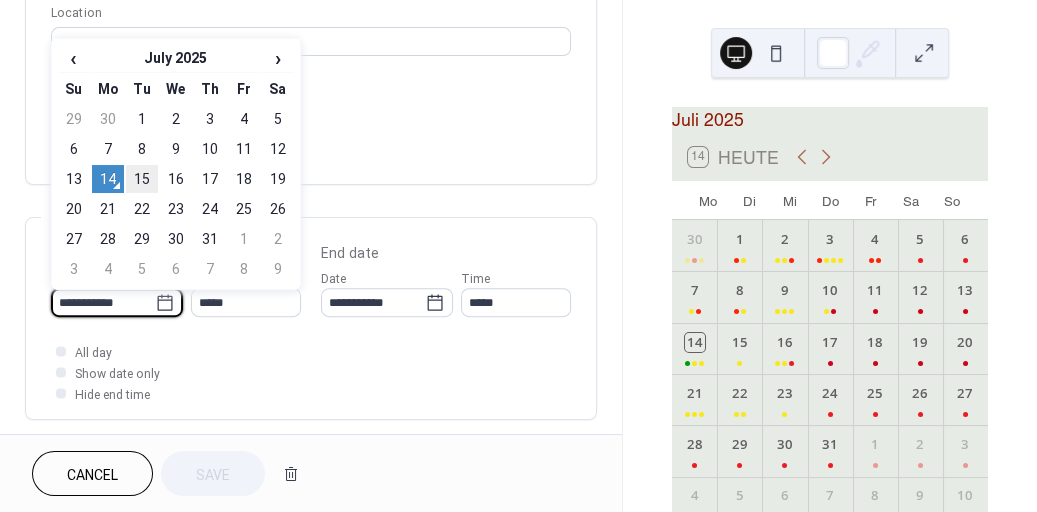 click on "15" at bounding box center (142, 179) 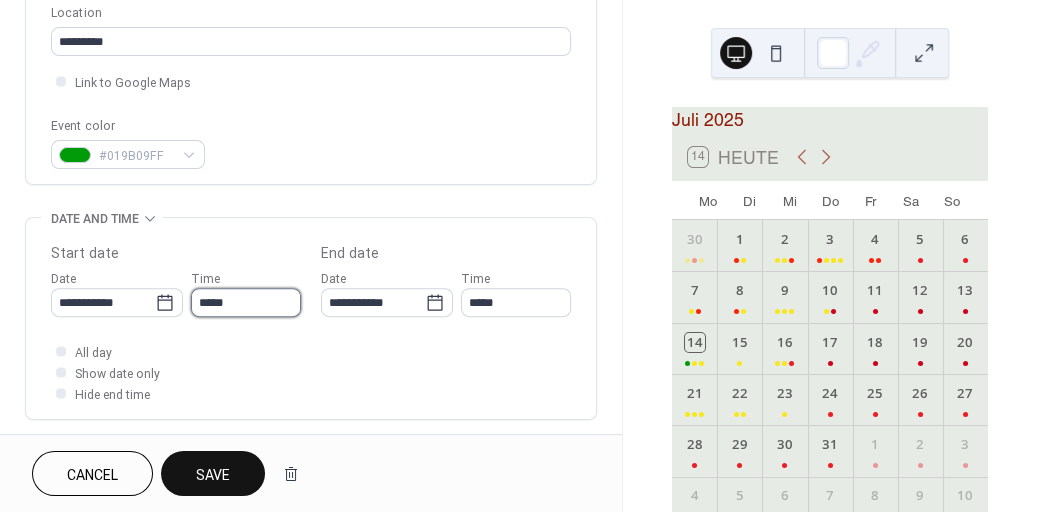 click on "*****" at bounding box center [246, 302] 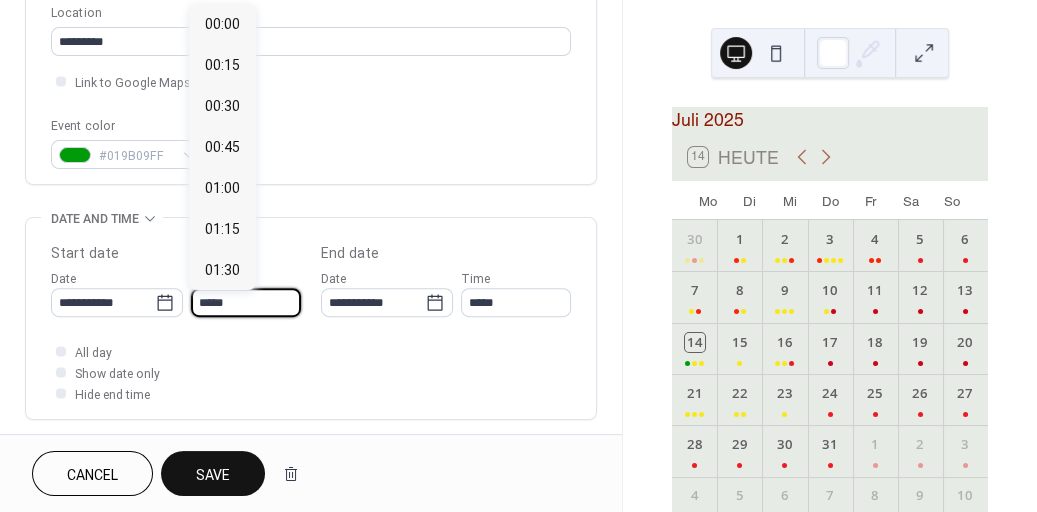 scroll, scrollTop: 1948, scrollLeft: 0, axis: vertical 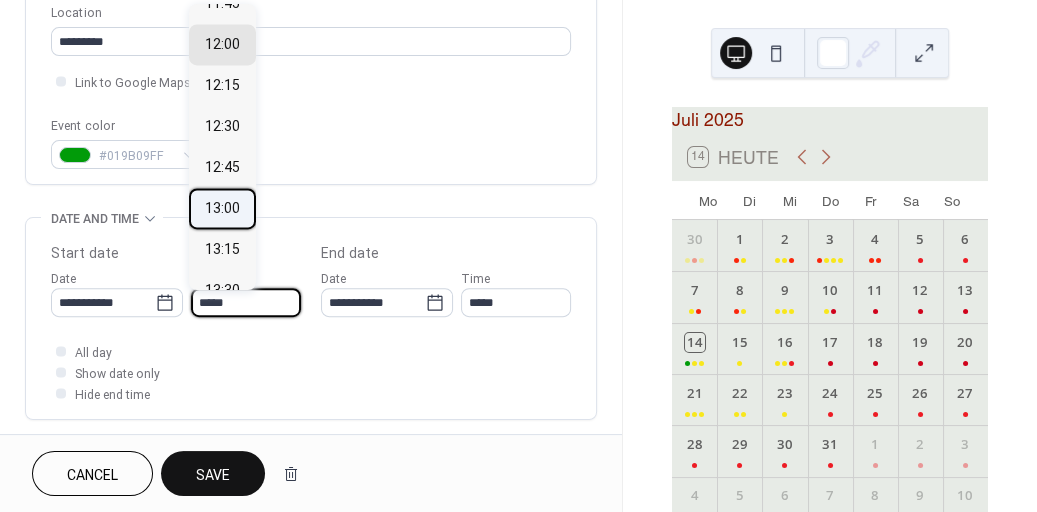 click on "13:00" at bounding box center [222, 208] 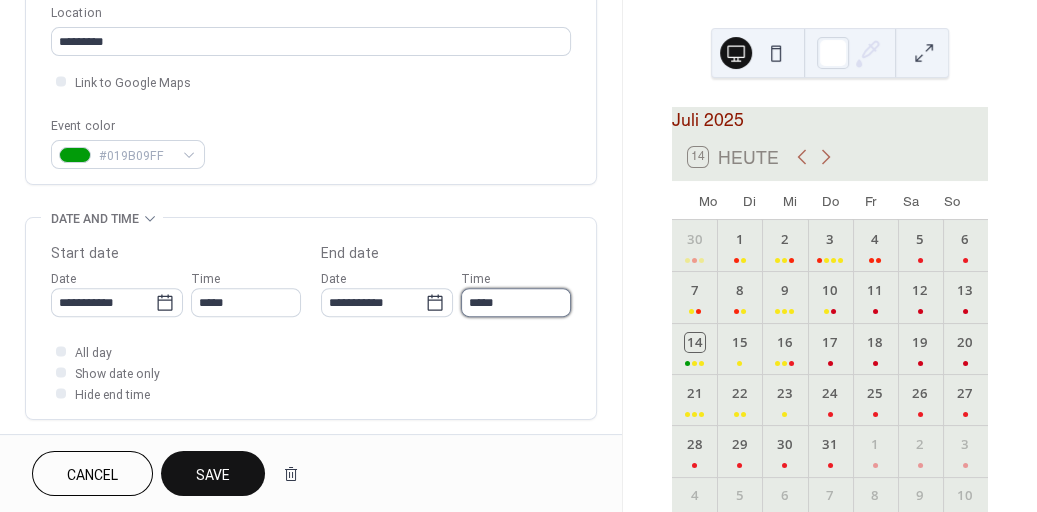 click on "*****" at bounding box center [516, 302] 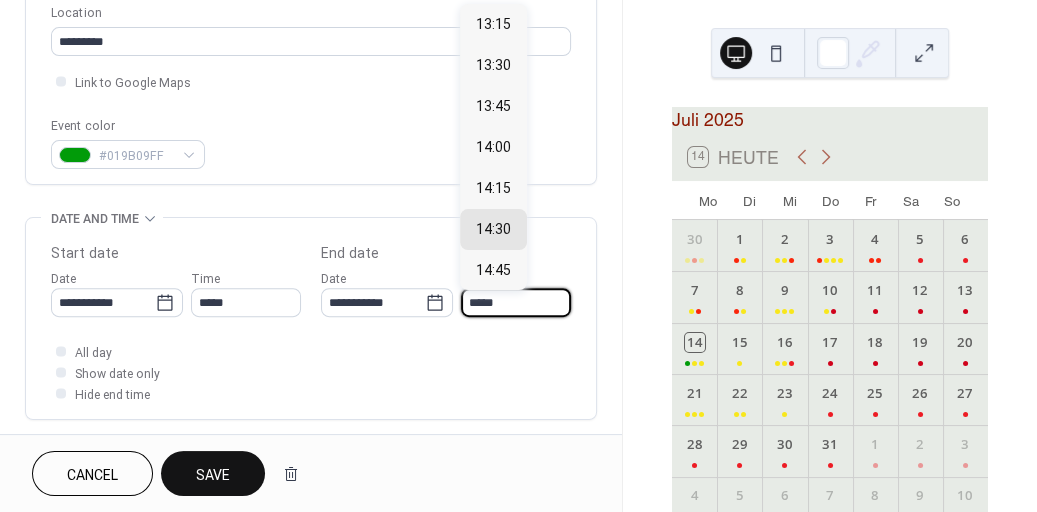 type on "*****" 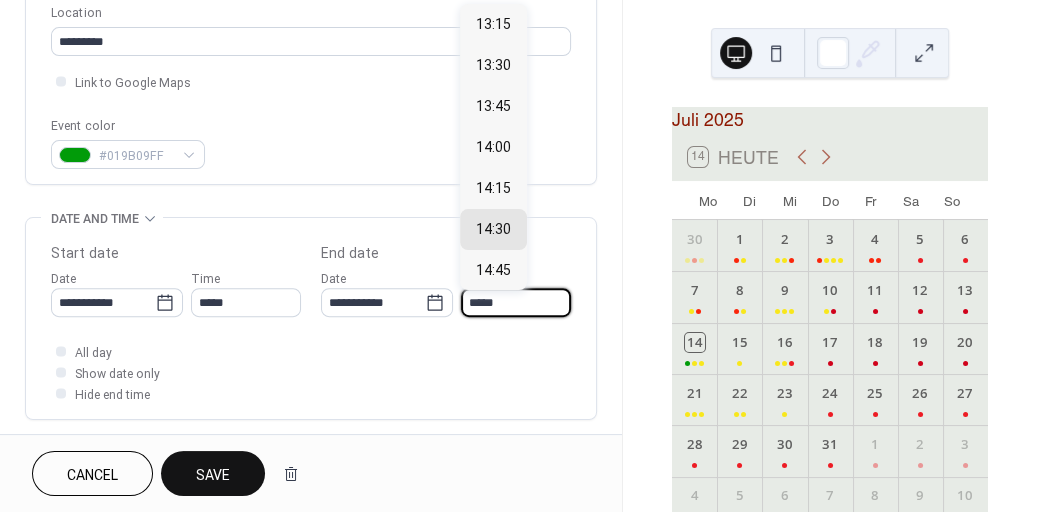 click on "All day Show date only Hide end time" at bounding box center (311, 372) 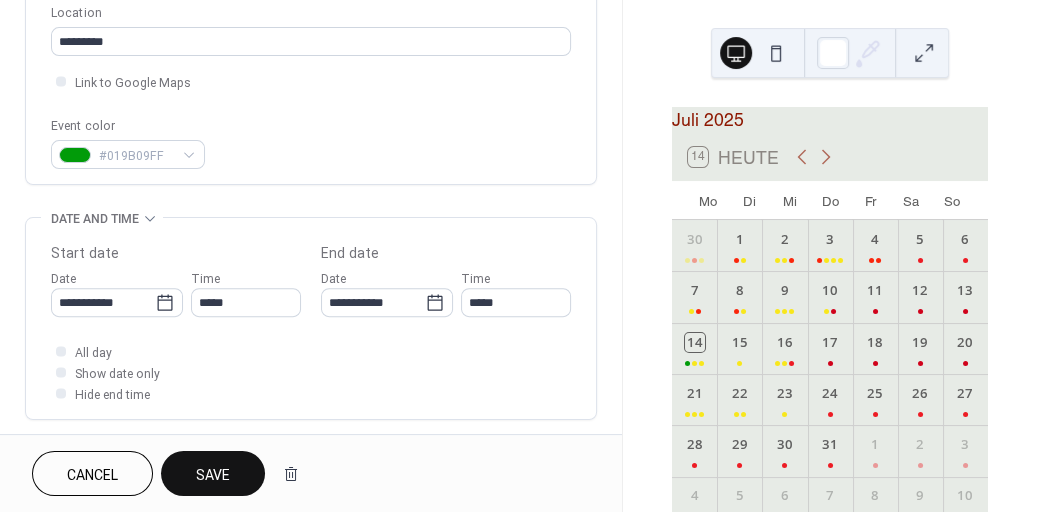 click on "Save" at bounding box center [213, 475] 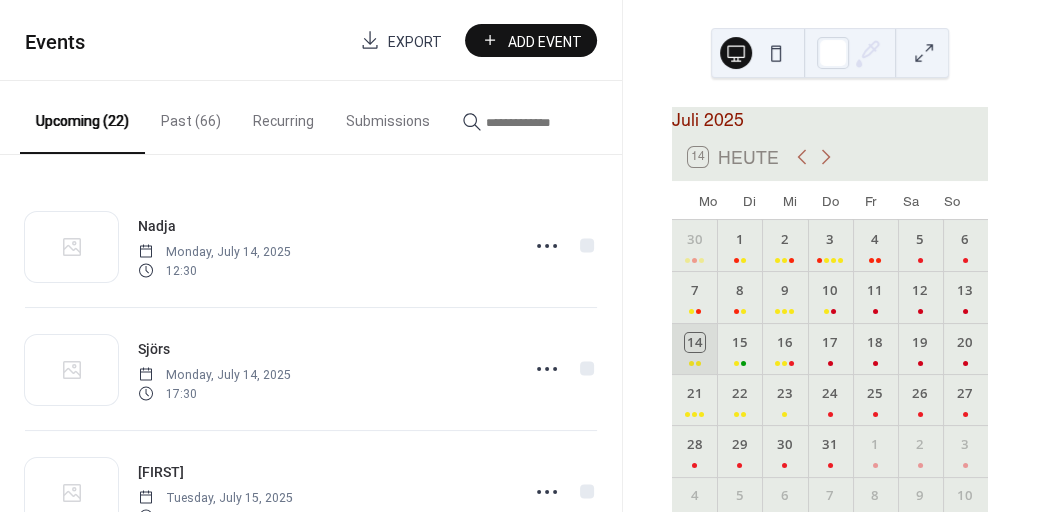 click on "14" at bounding box center (694, 348) 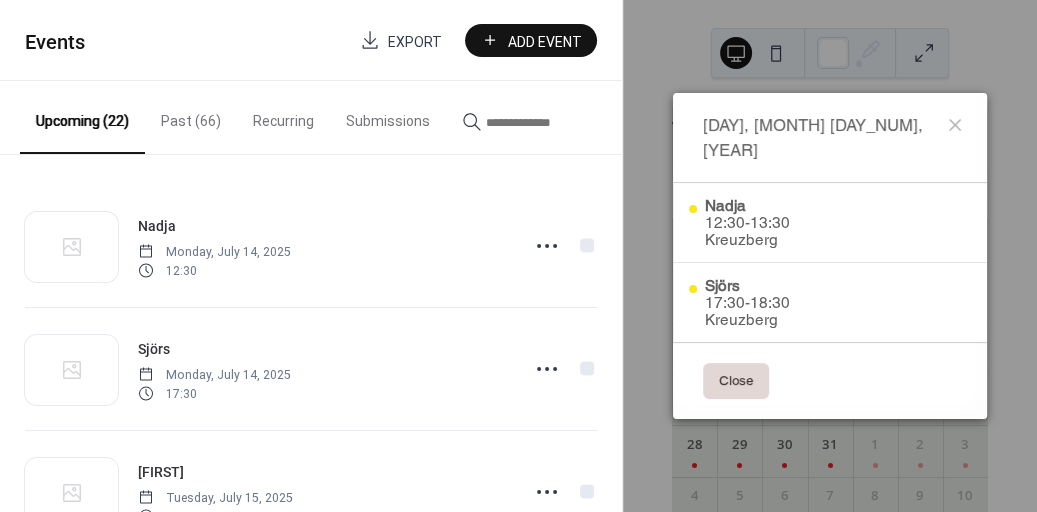 click on "Close" at bounding box center (736, 381) 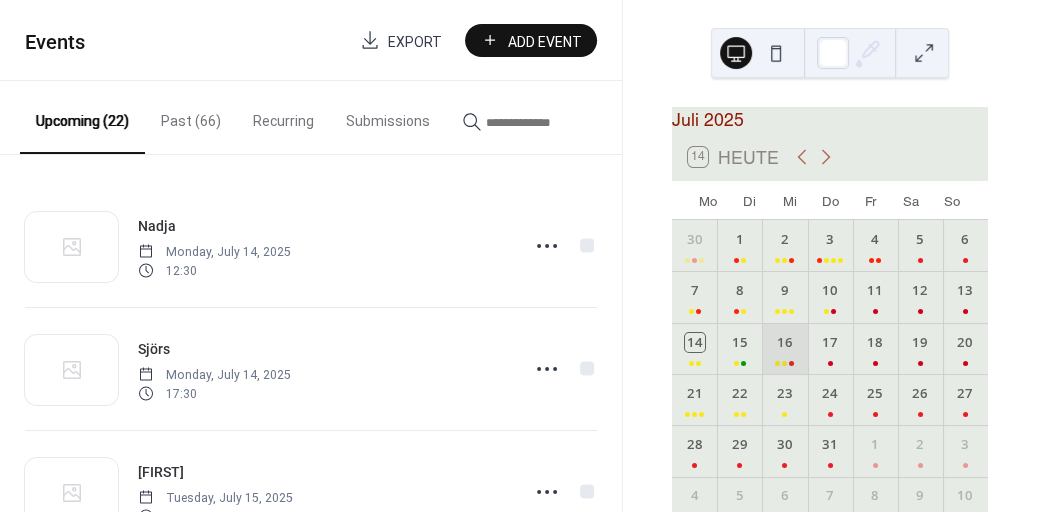 click on "16" at bounding box center [784, 348] 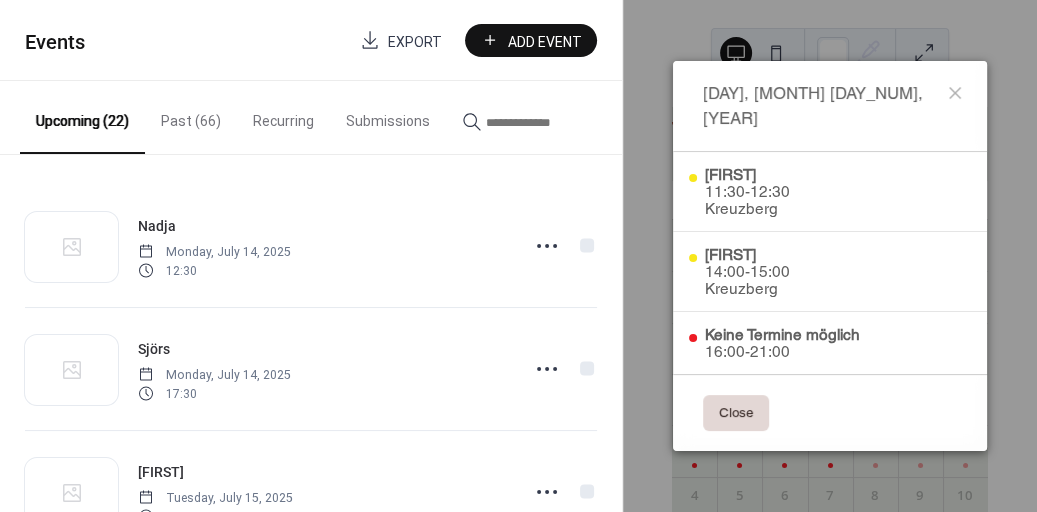 click on "Close" at bounding box center (736, 413) 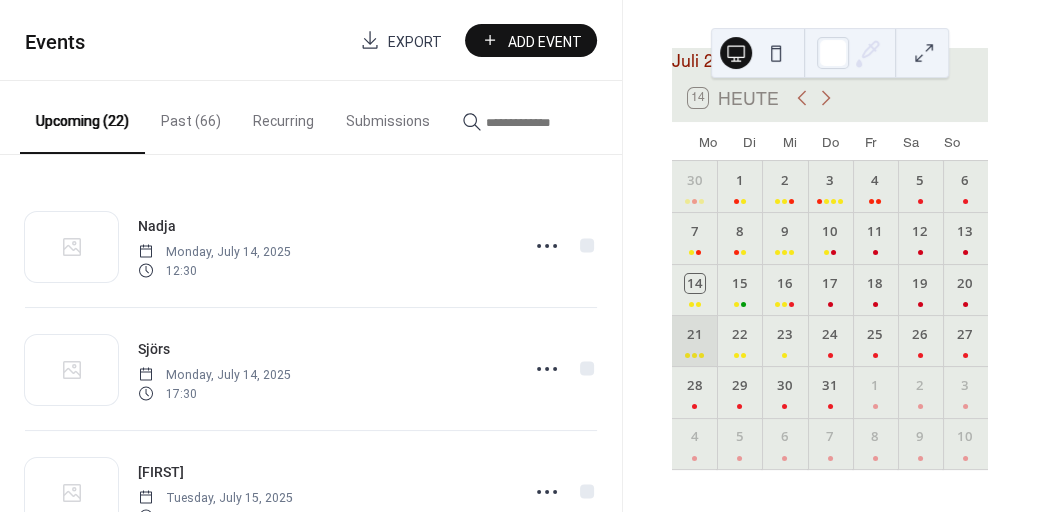 scroll, scrollTop: 76, scrollLeft: 0, axis: vertical 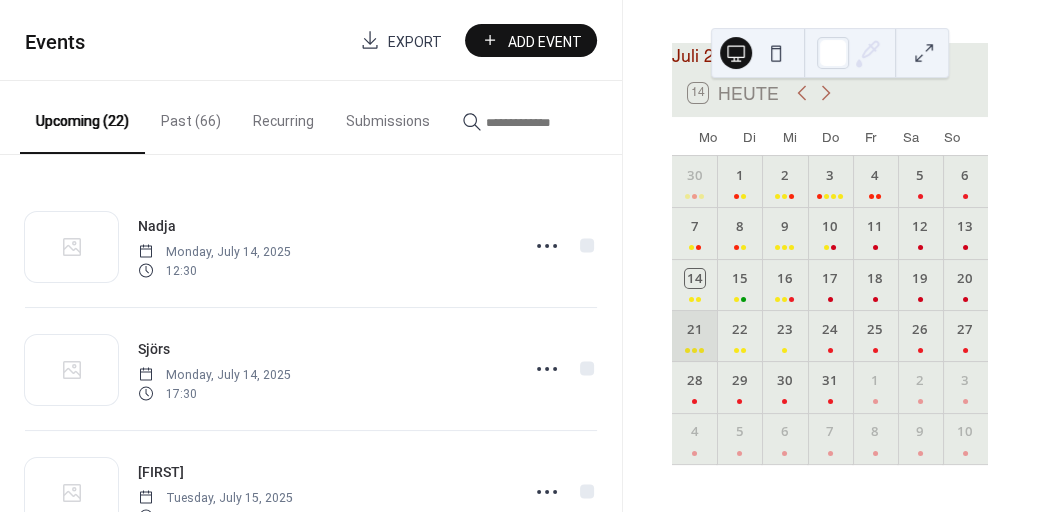 click on "21" at bounding box center (694, 335) 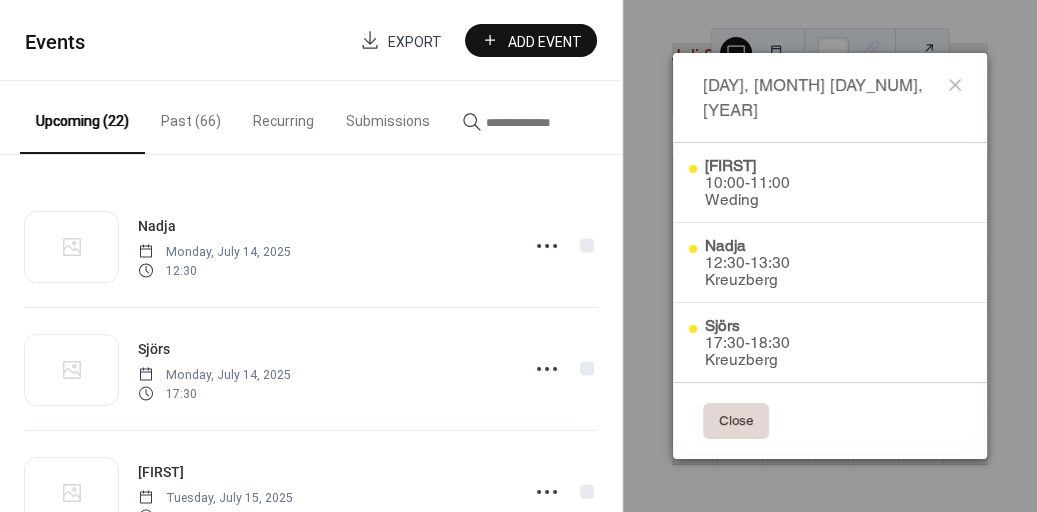 click on "Close" at bounding box center (736, 421) 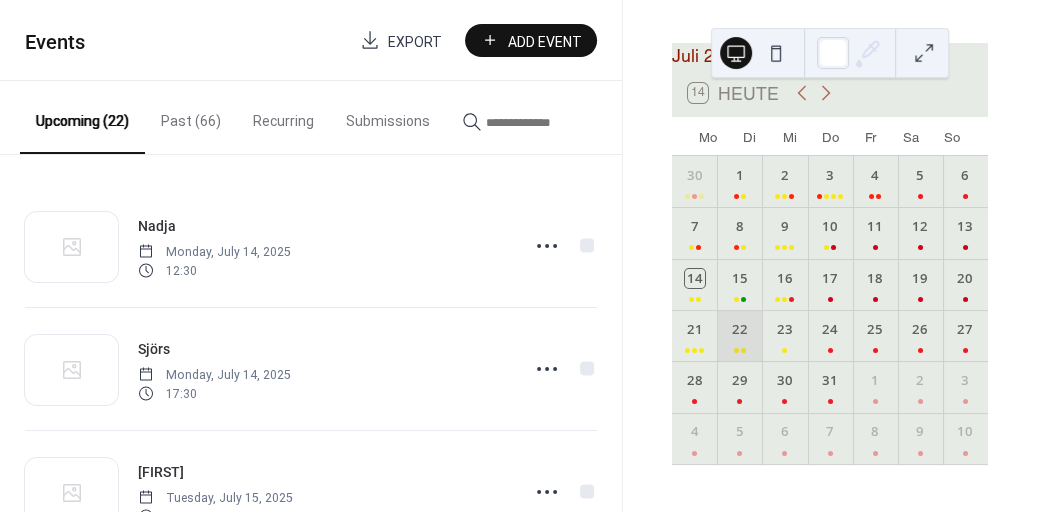 click on "22" at bounding box center [739, 335] 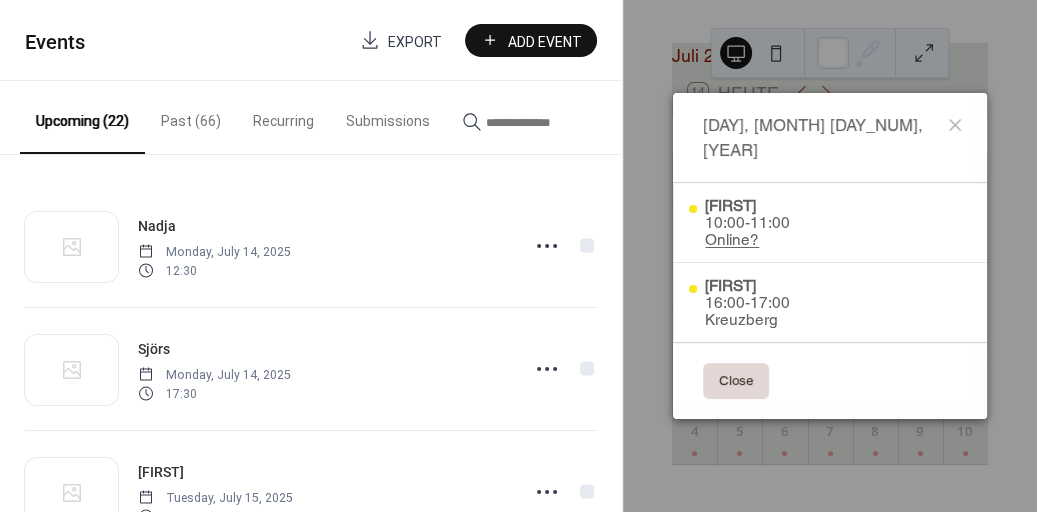 click on "Close" at bounding box center [830, 380] 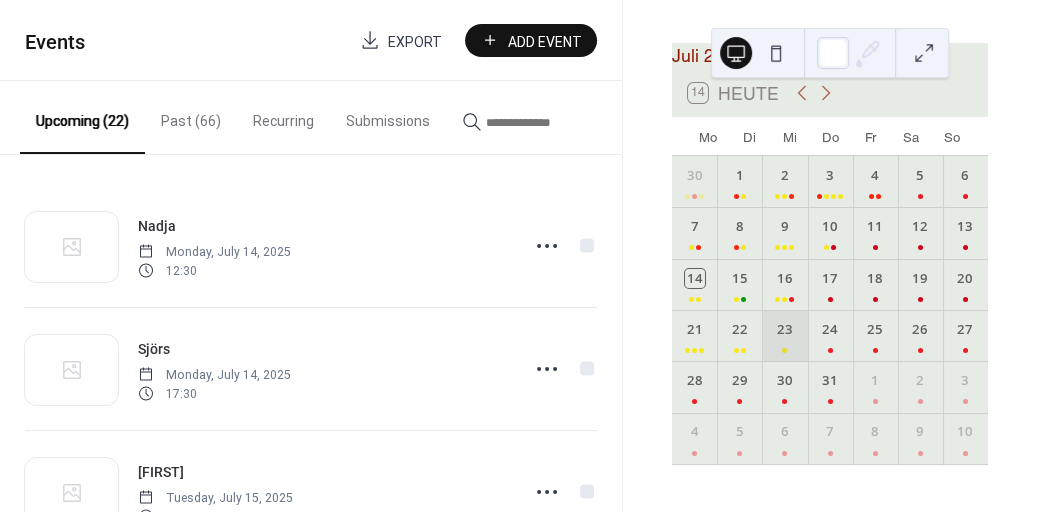 click on "23" at bounding box center (784, 335) 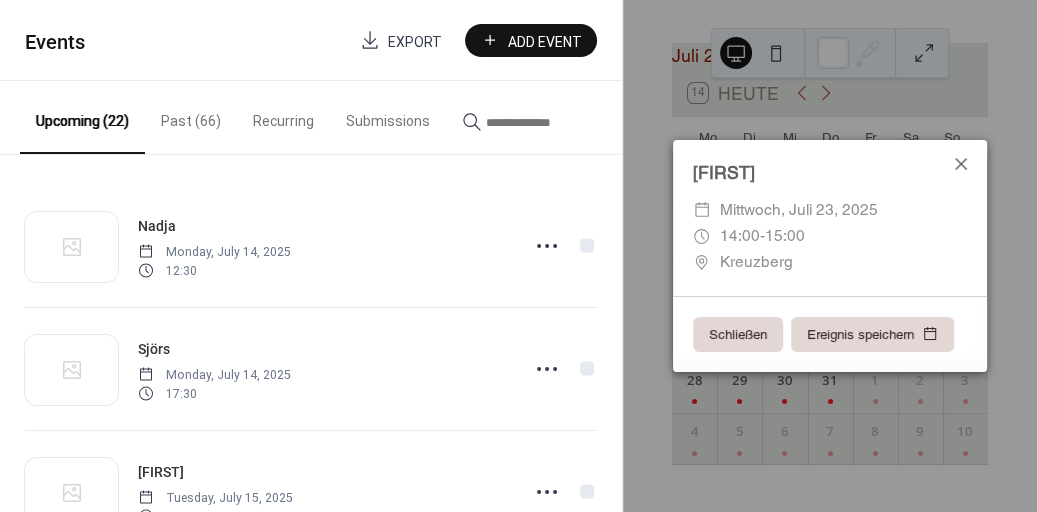 click 